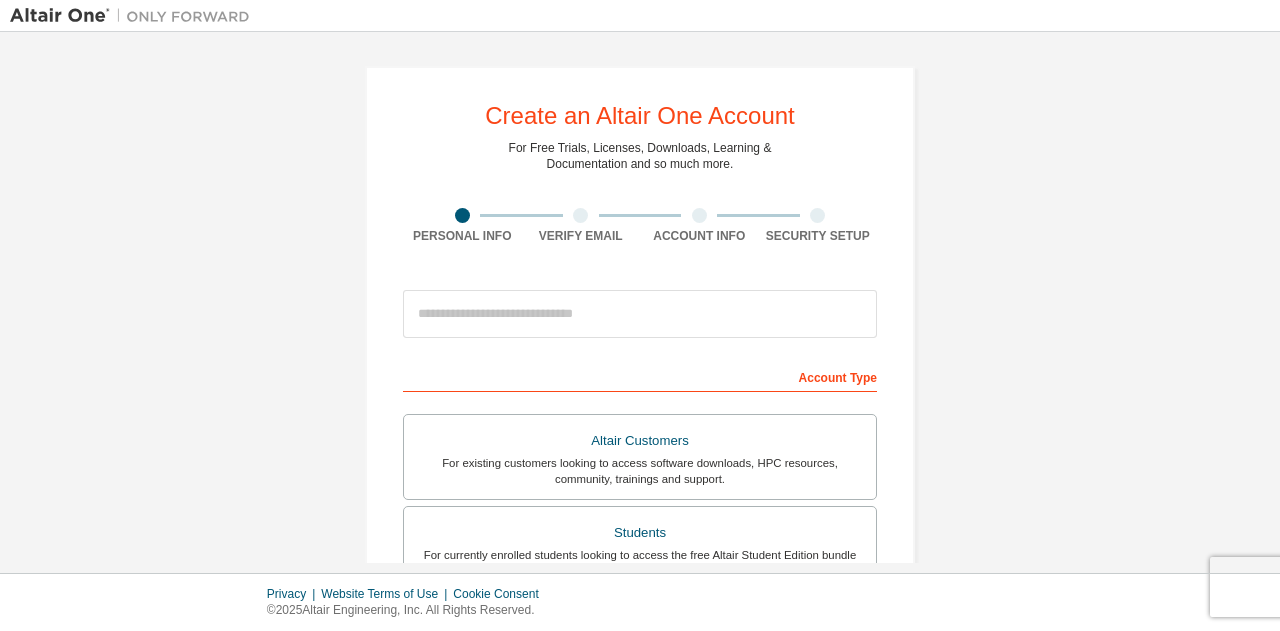scroll, scrollTop: 0, scrollLeft: 0, axis: both 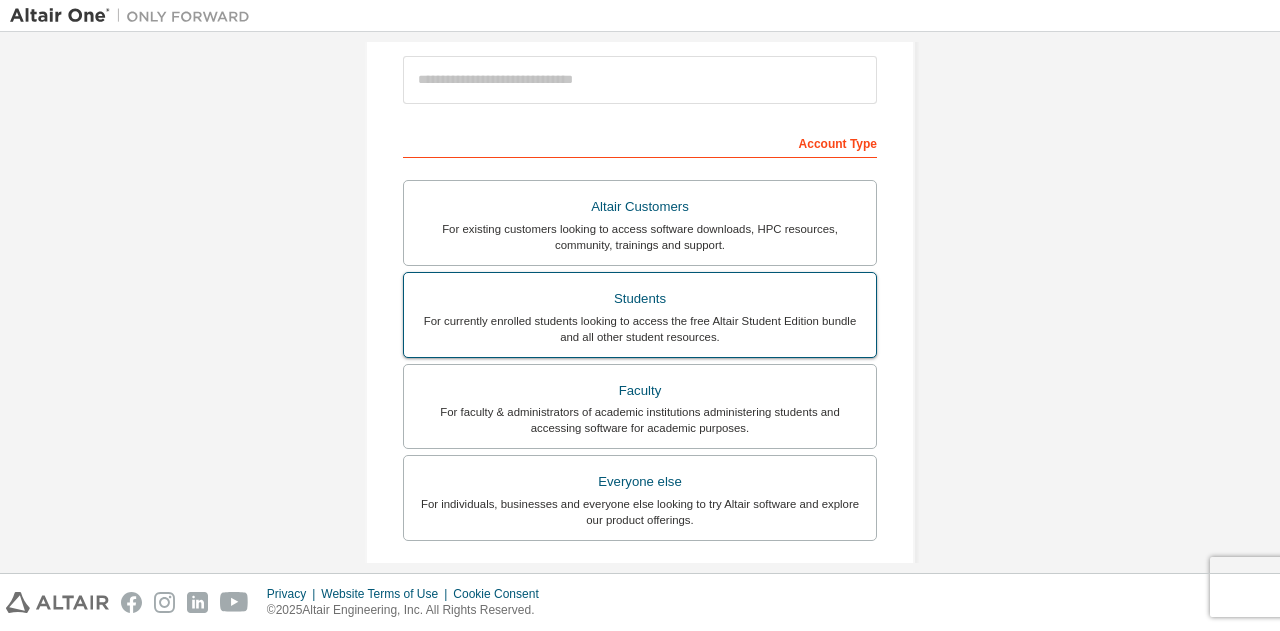 click on "Students" at bounding box center [640, 299] 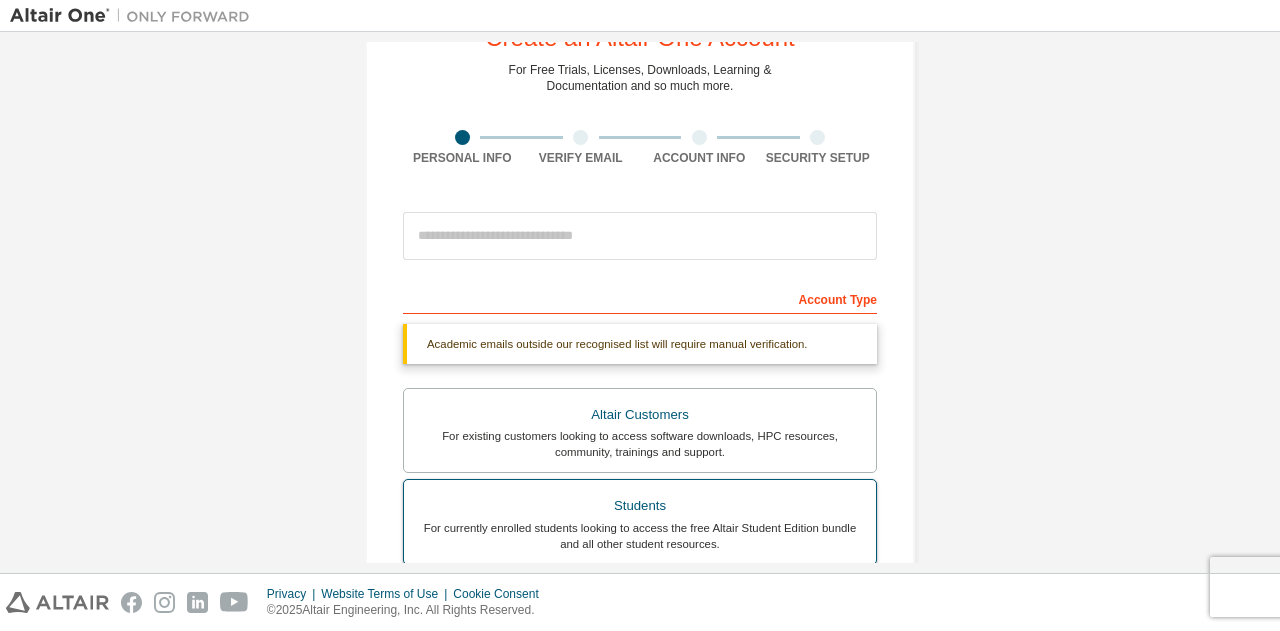 scroll, scrollTop: 70, scrollLeft: 0, axis: vertical 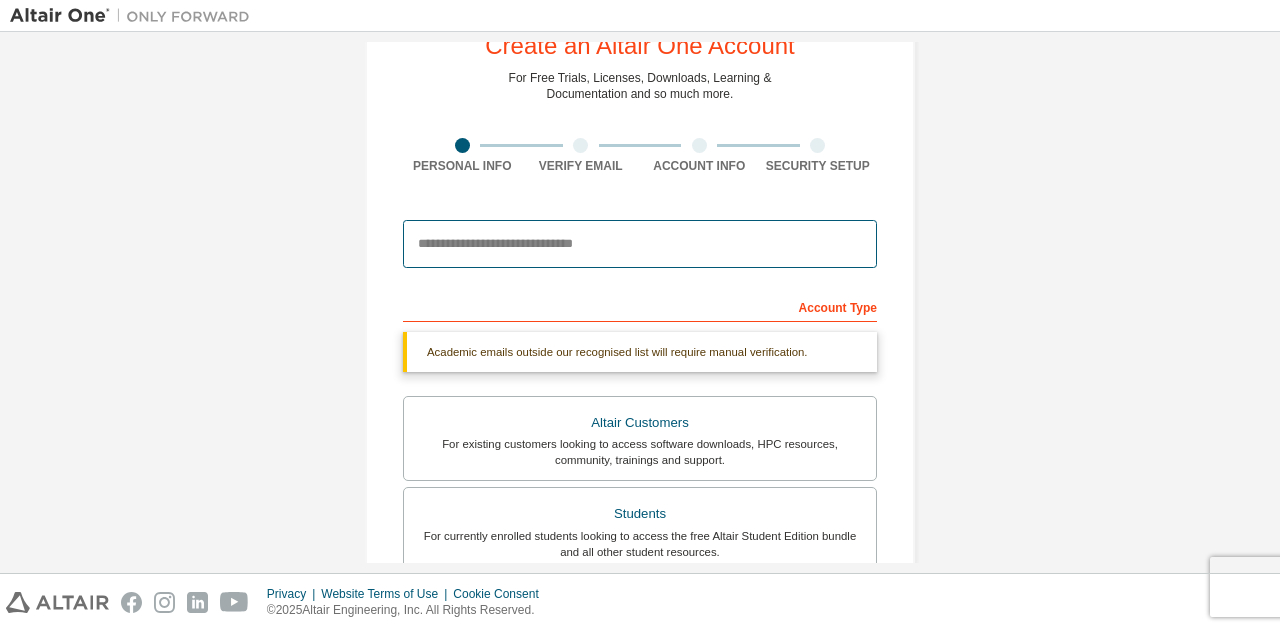 click at bounding box center [640, 244] 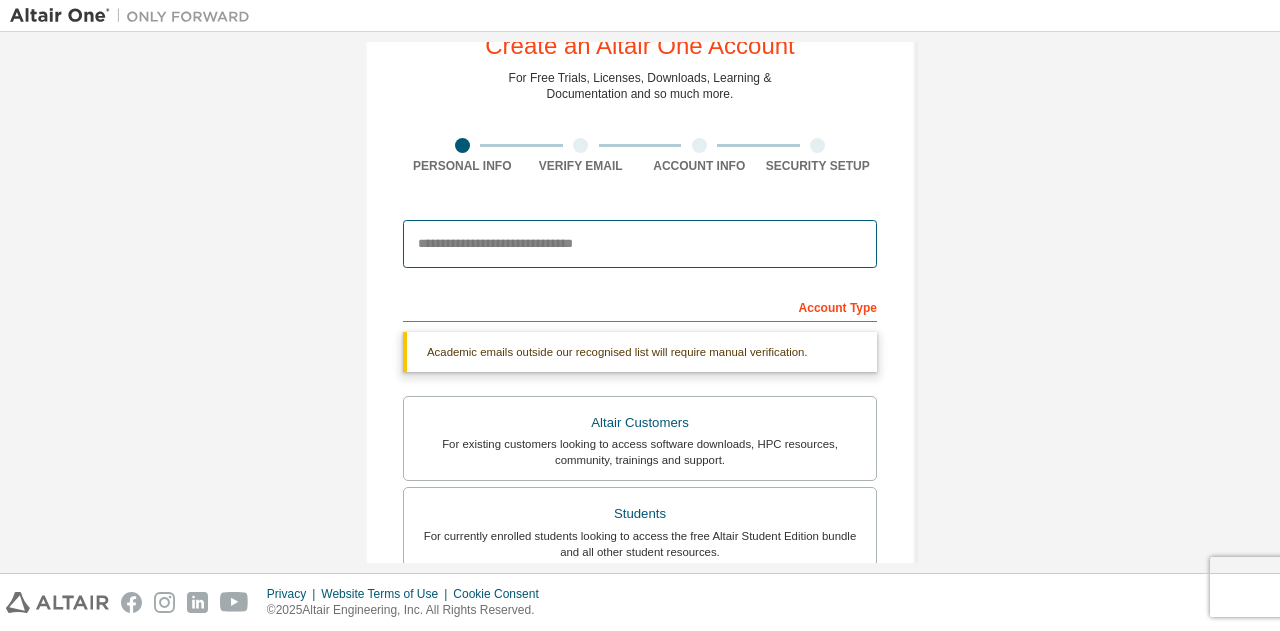 type on "**********" 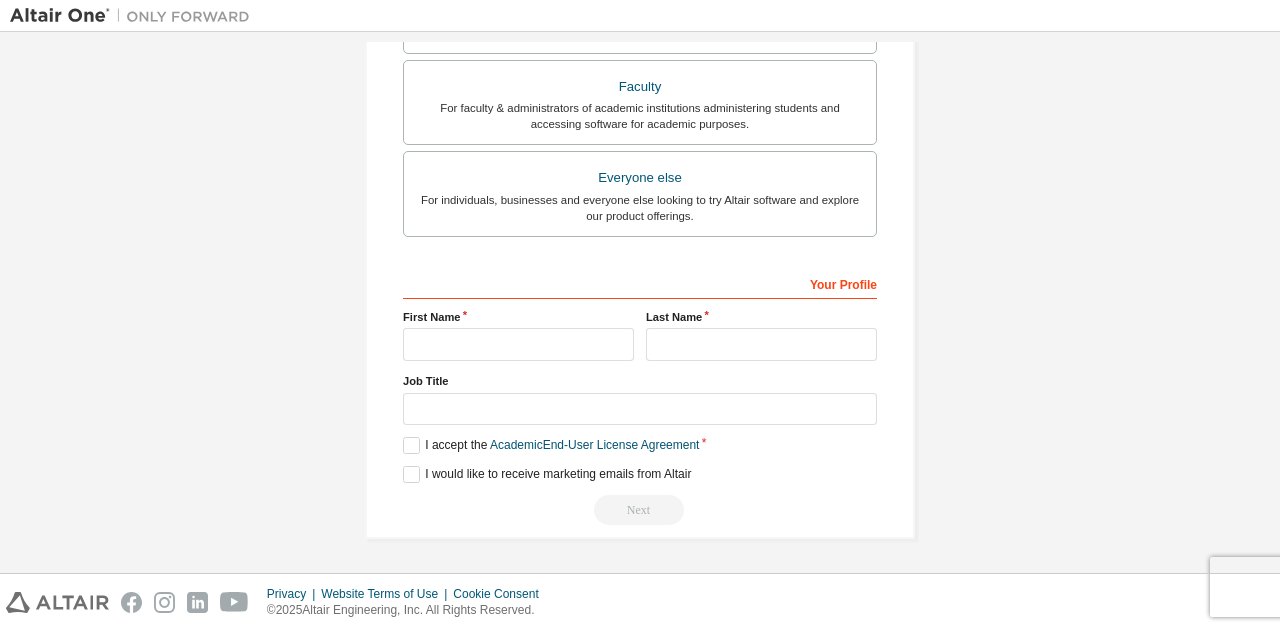 scroll, scrollTop: 532, scrollLeft: 0, axis: vertical 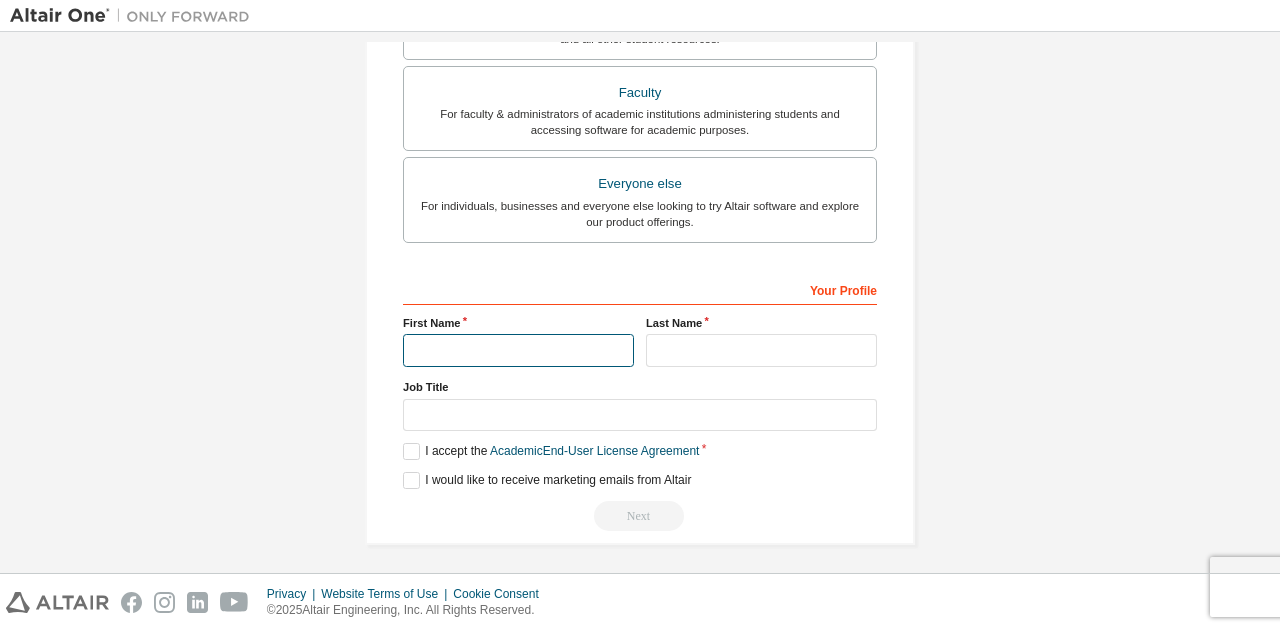 click at bounding box center (518, 350) 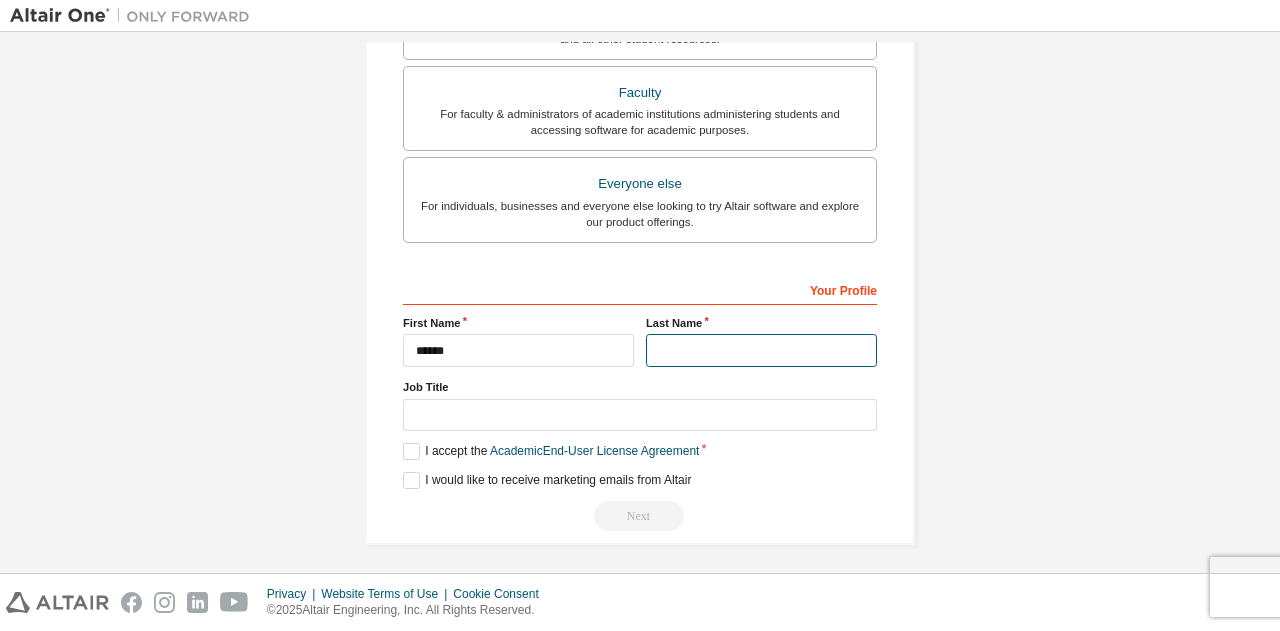 click at bounding box center (761, 350) 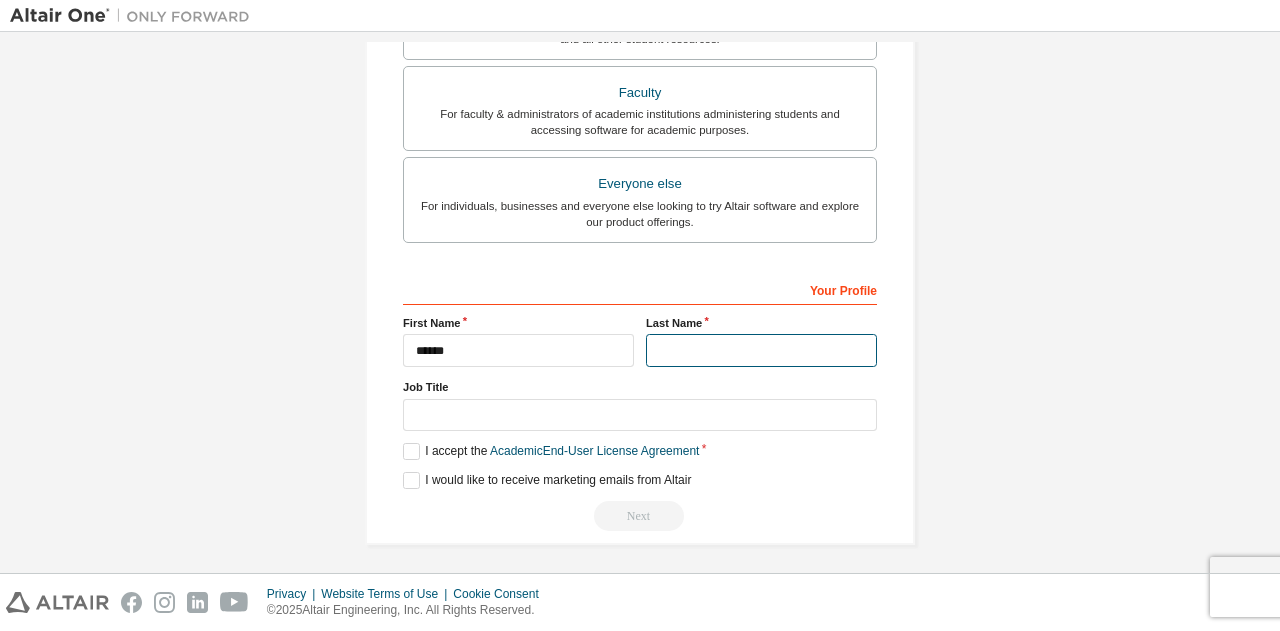 type on "*****" 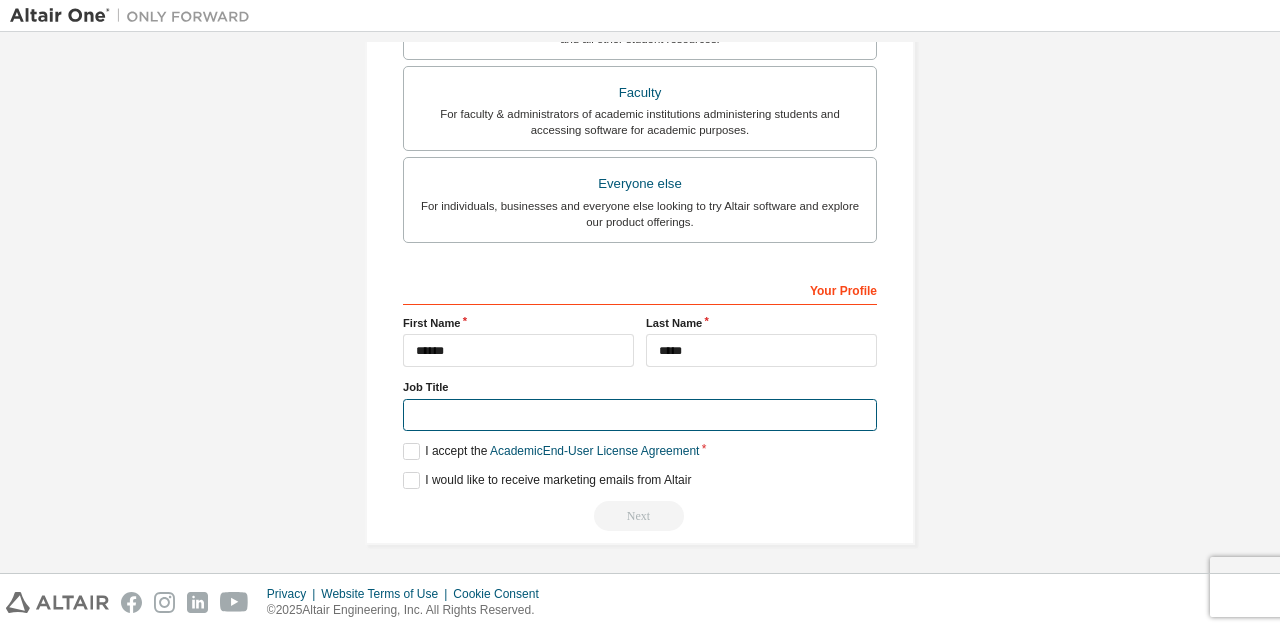 click at bounding box center (640, 415) 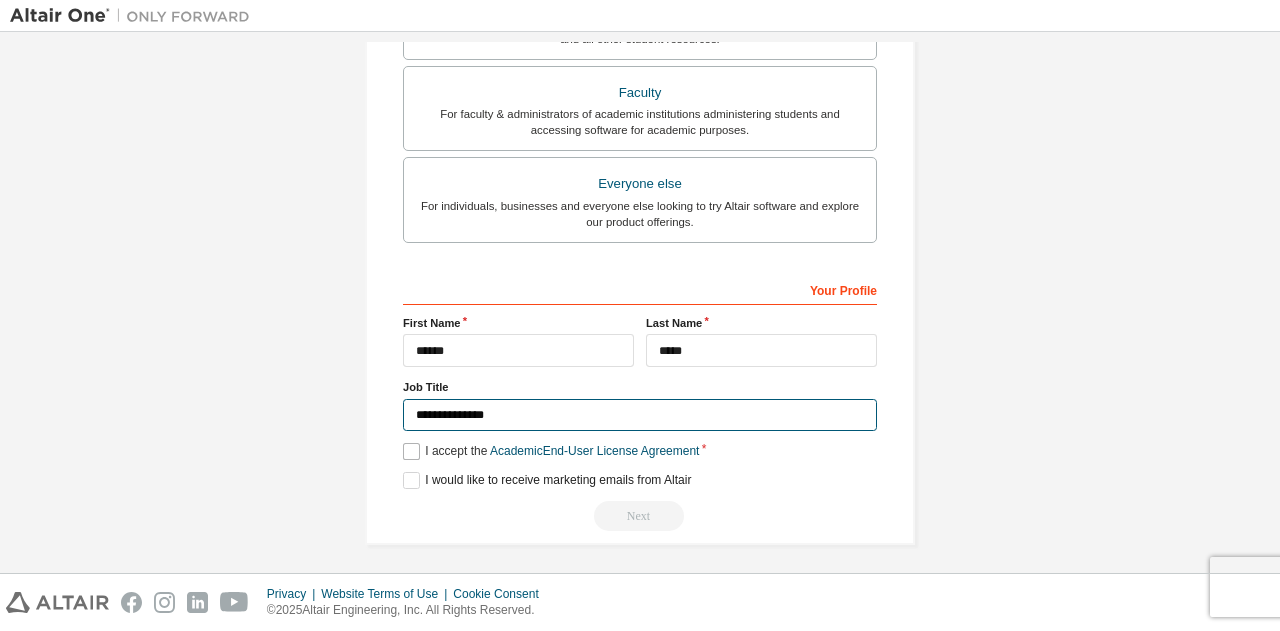 type on "**********" 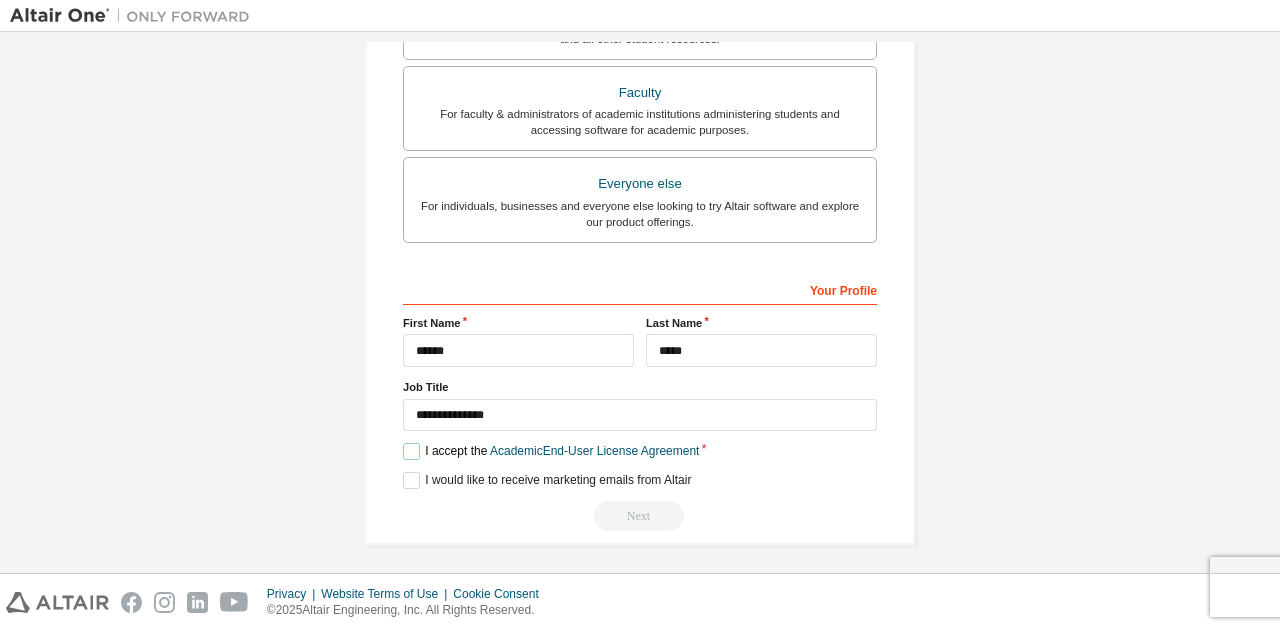 click on "I accept the   Academic   End-User License Agreement" at bounding box center (551, 451) 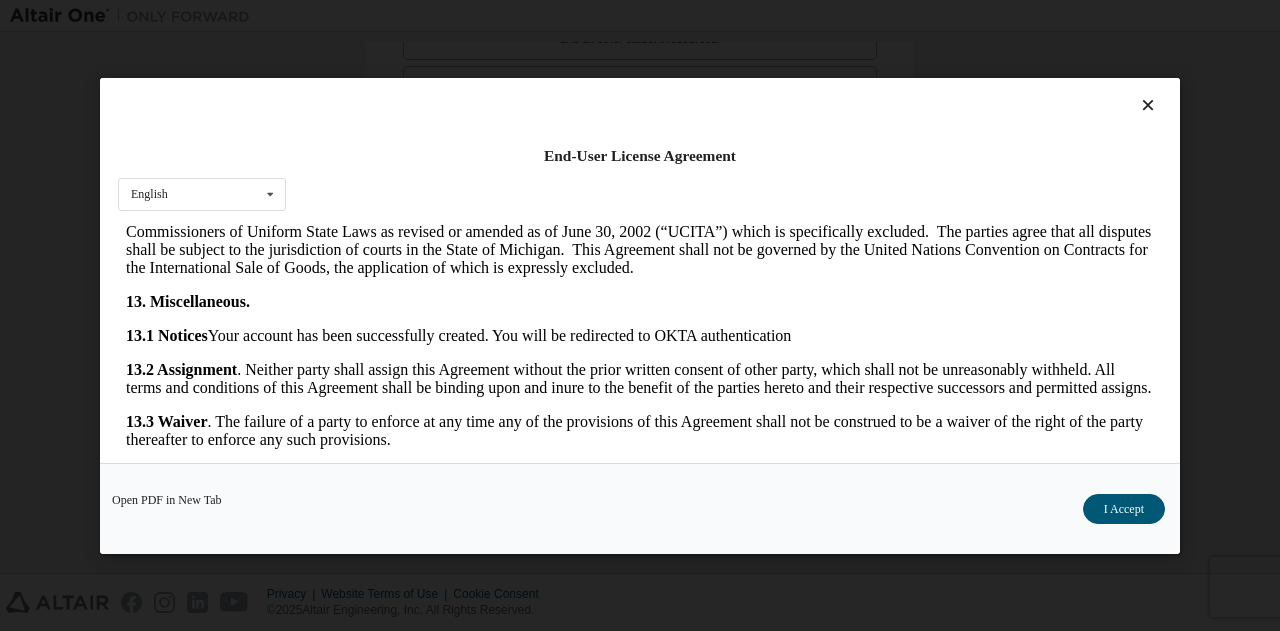 scroll, scrollTop: 3322, scrollLeft: 0, axis: vertical 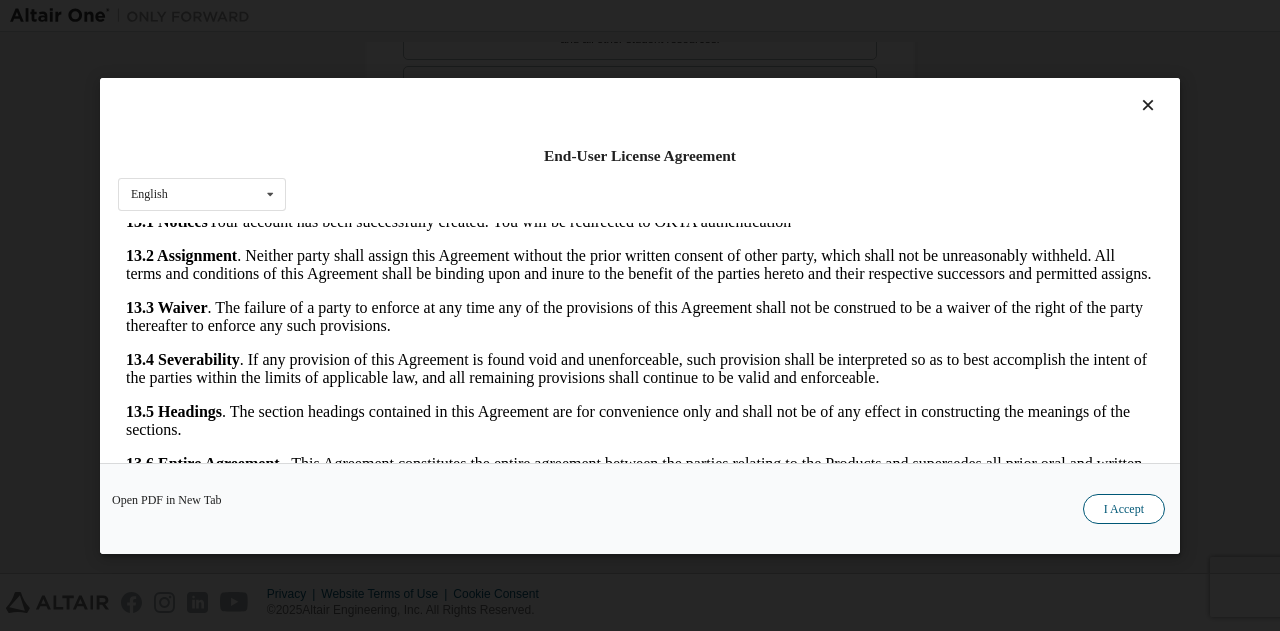click on "I Accept" at bounding box center [1124, 508] 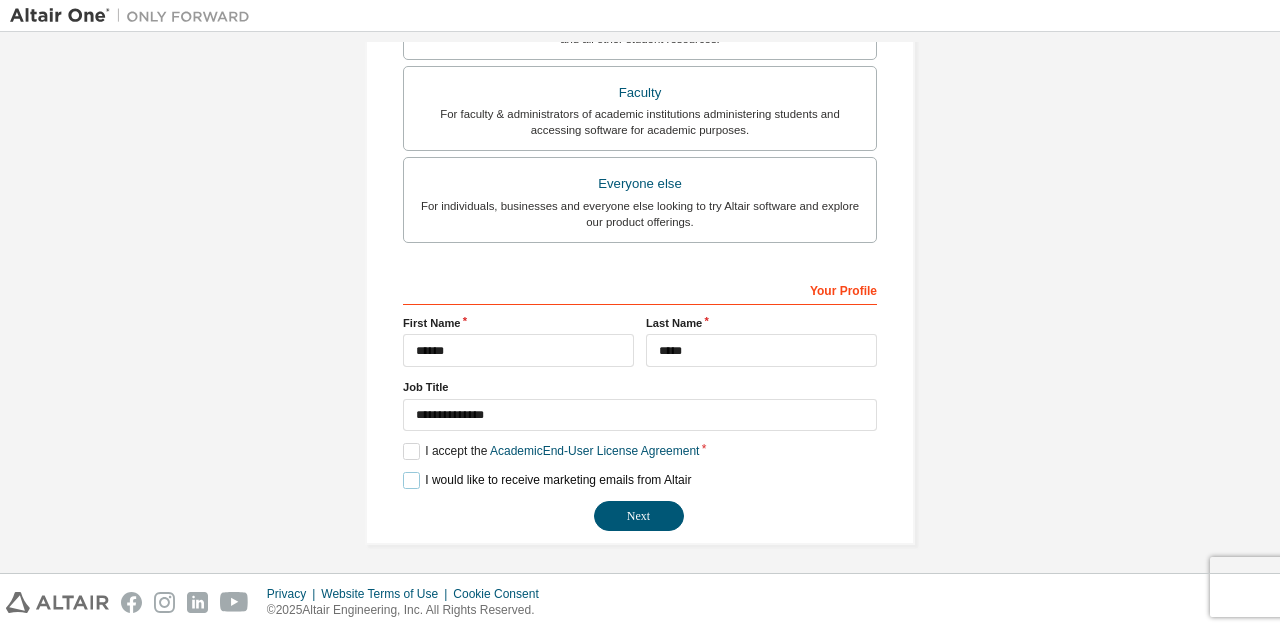 click on "I would like to receive marketing emails from Altair" at bounding box center [547, 480] 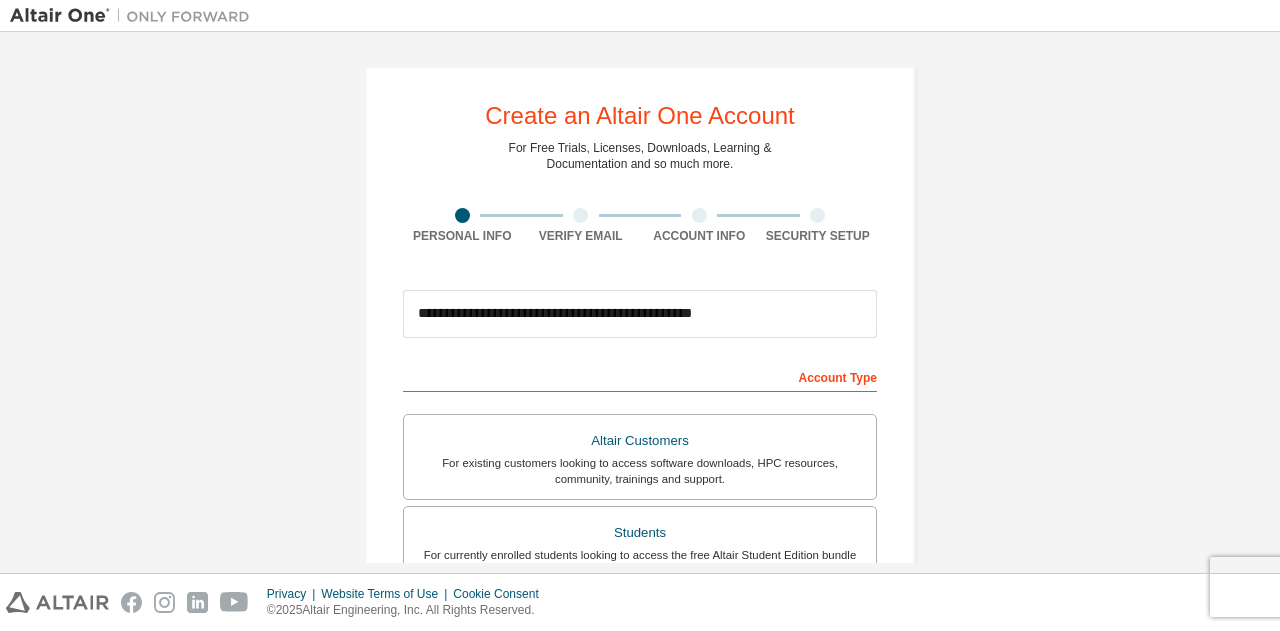 scroll, scrollTop: 532, scrollLeft: 0, axis: vertical 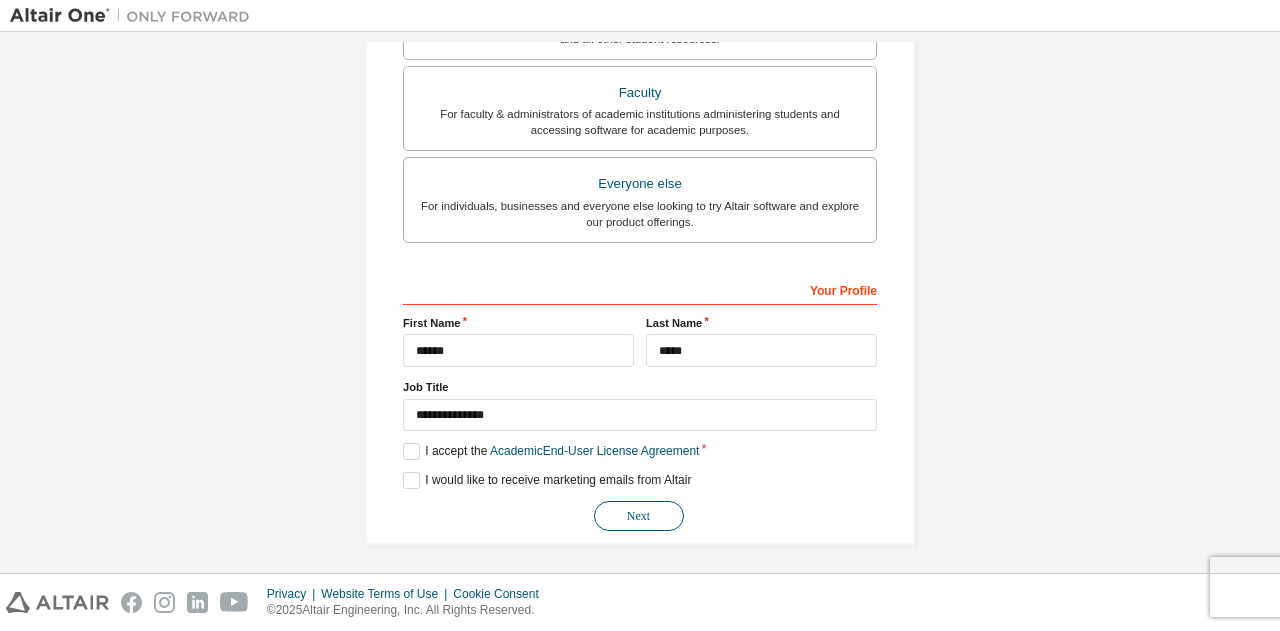 click on "Next" at bounding box center (639, 516) 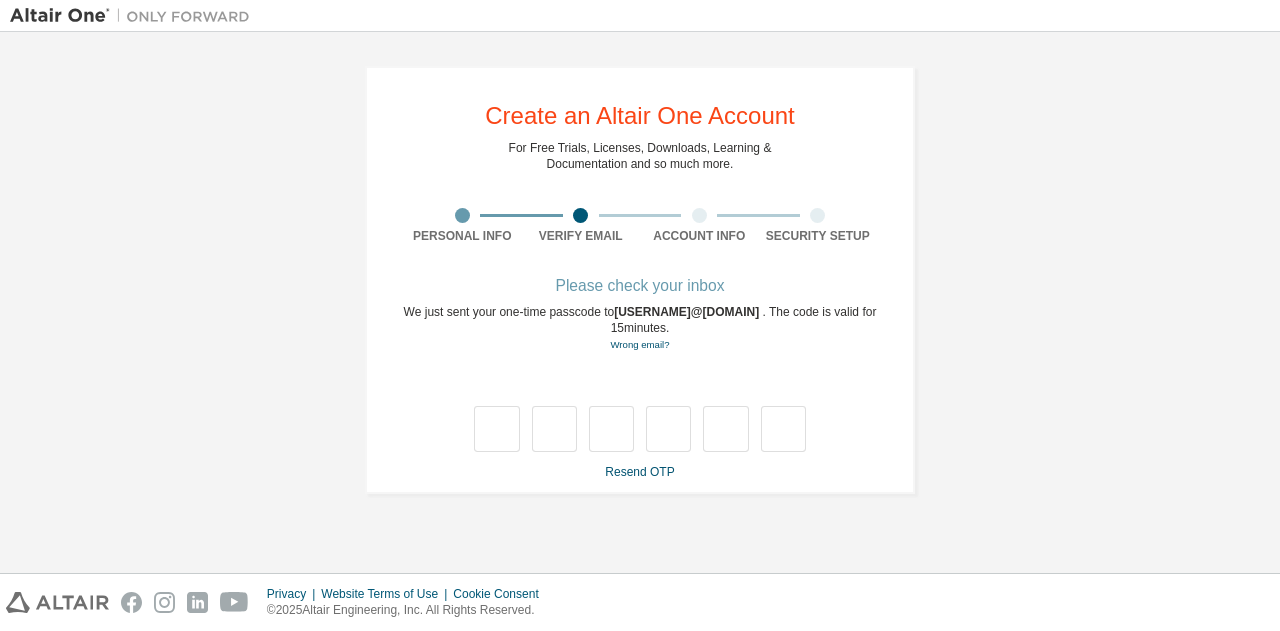 scroll, scrollTop: 0, scrollLeft: 0, axis: both 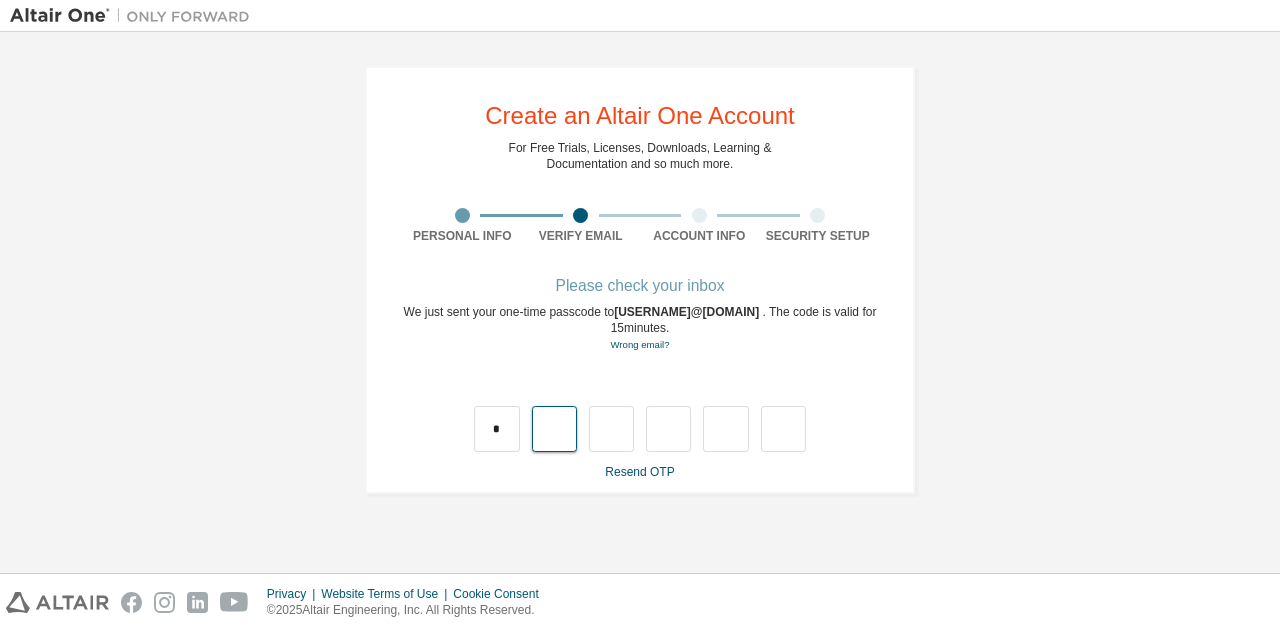 type on "*" 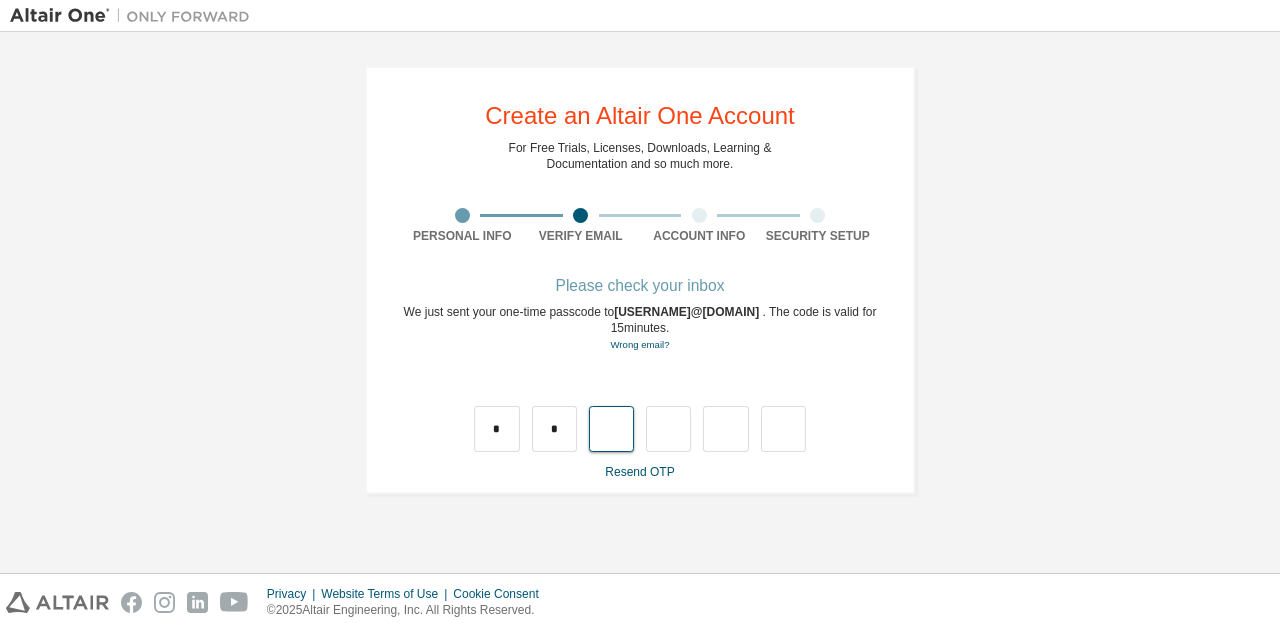 type on "*" 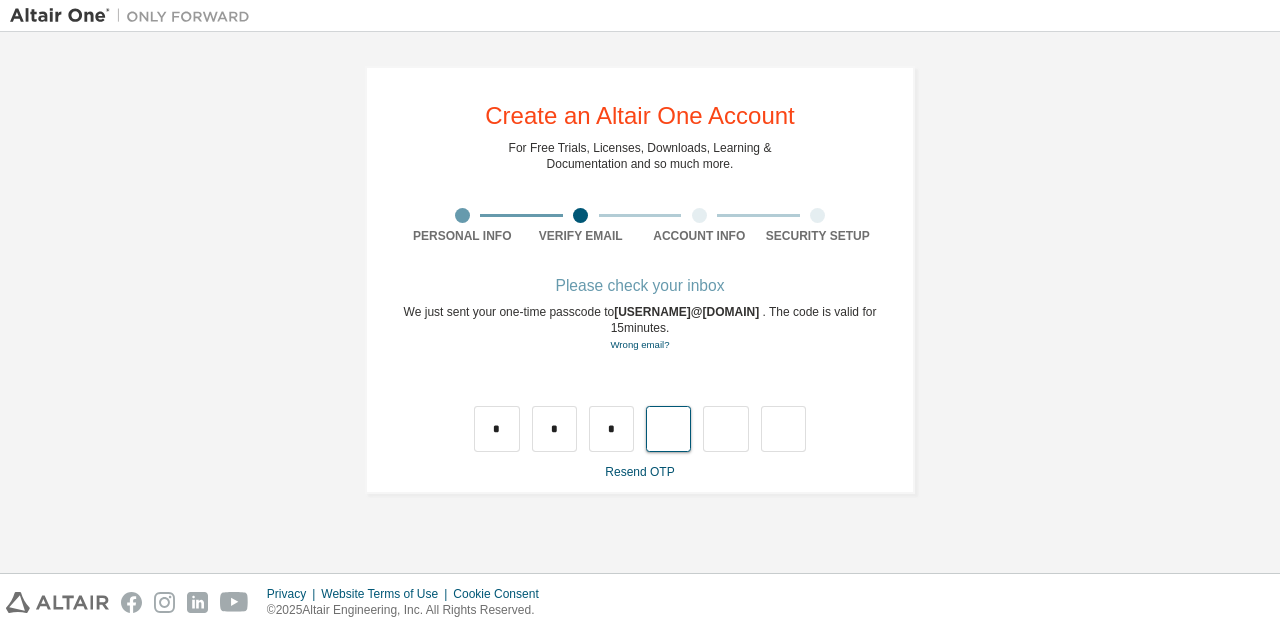 type on "*" 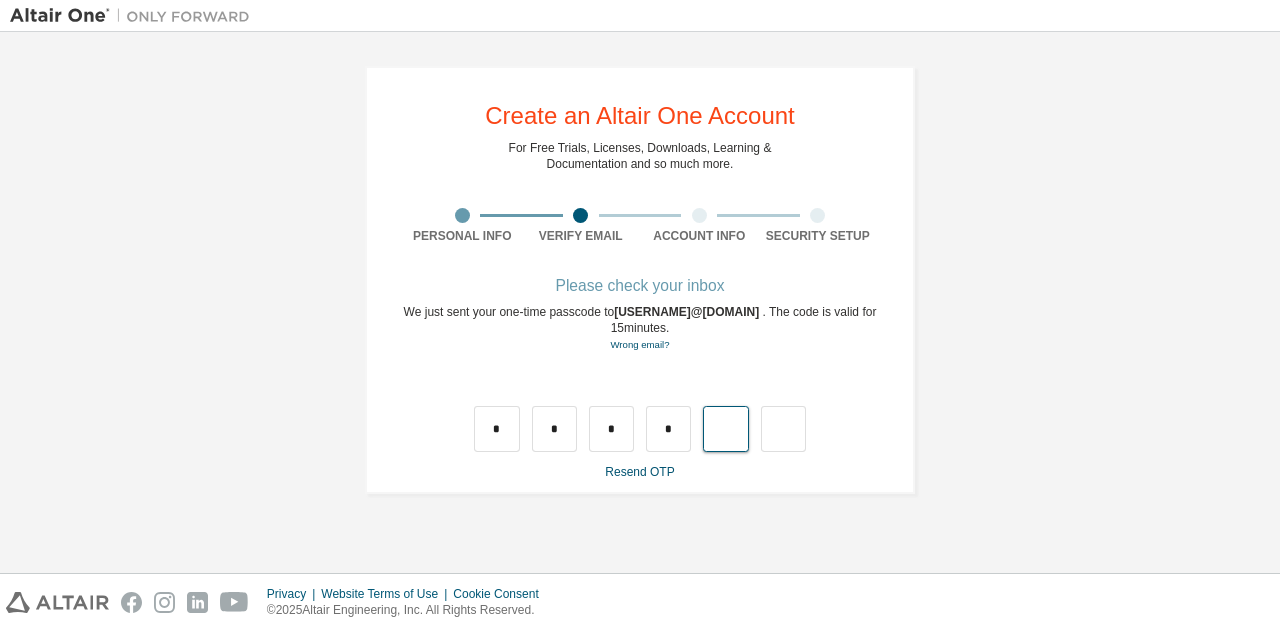 type on "*" 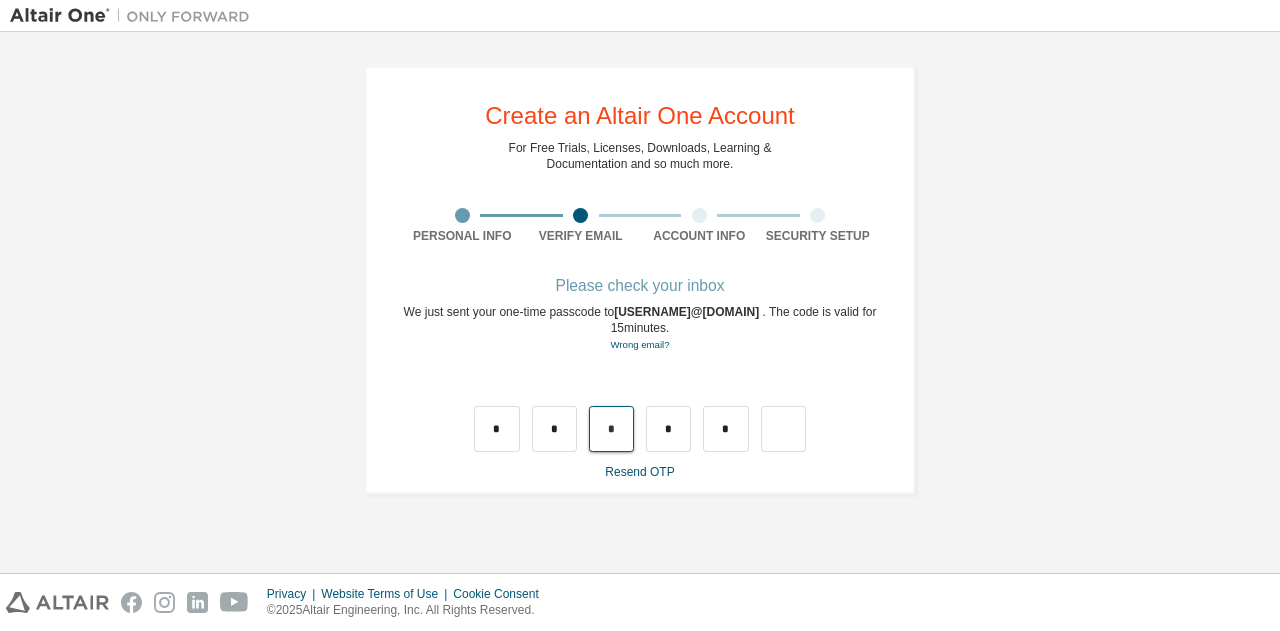 click on "*" at bounding box center [611, 429] 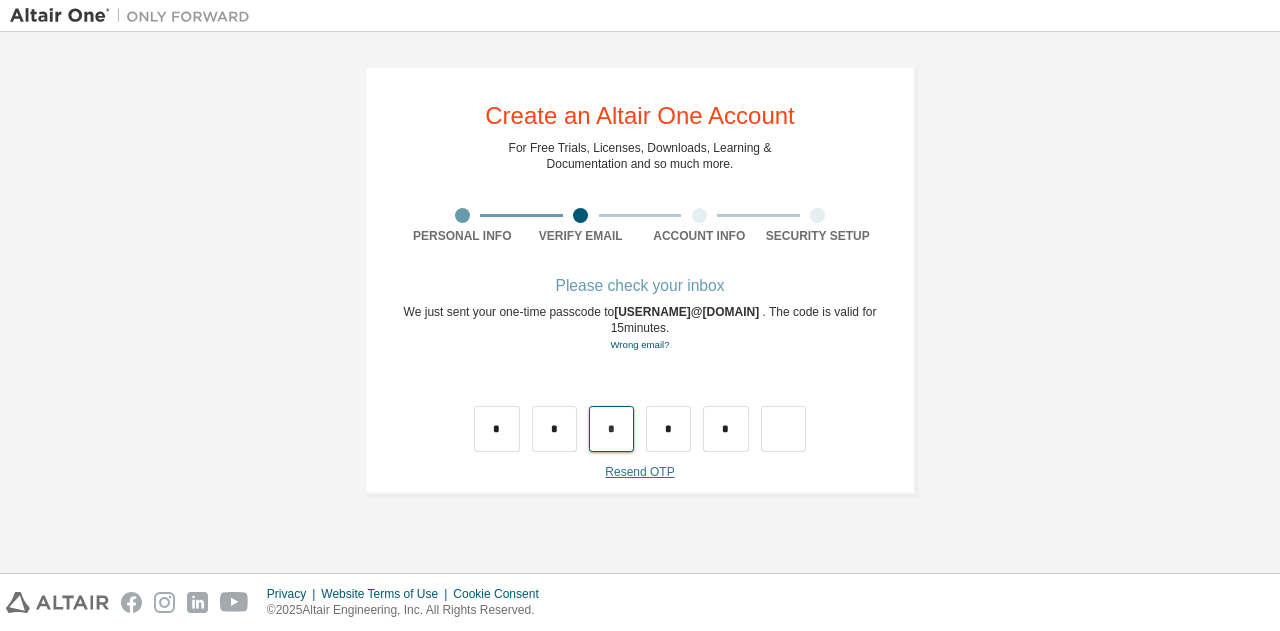 type 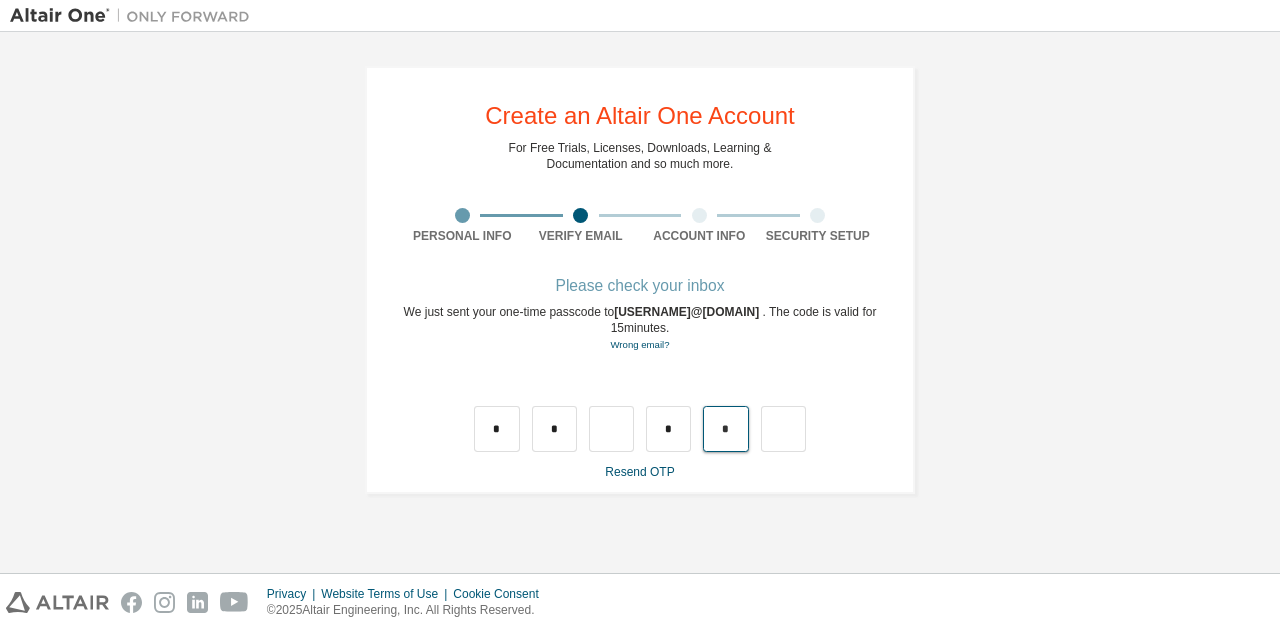 click on "*" at bounding box center (725, 429) 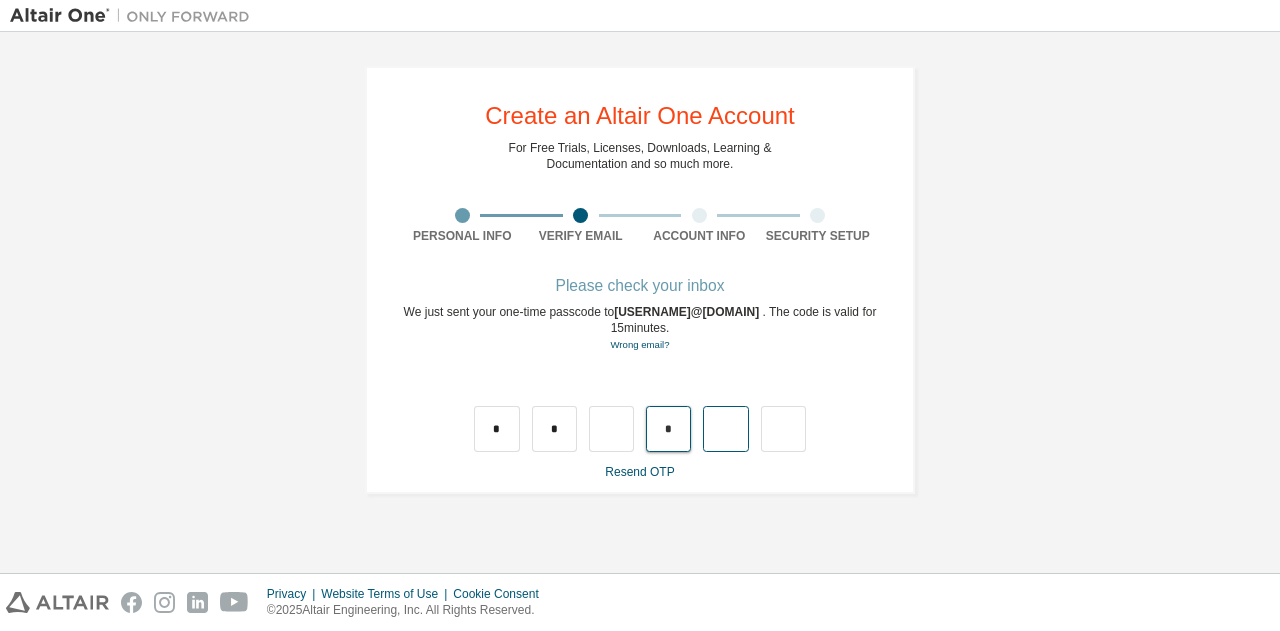 type 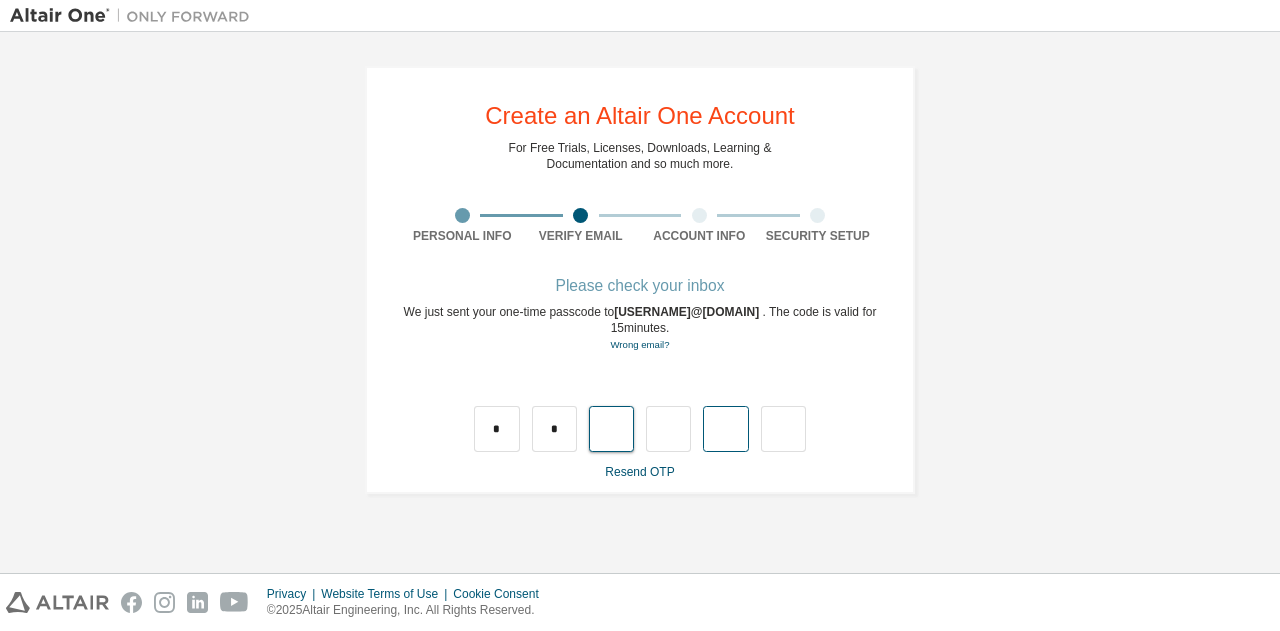 type on "*" 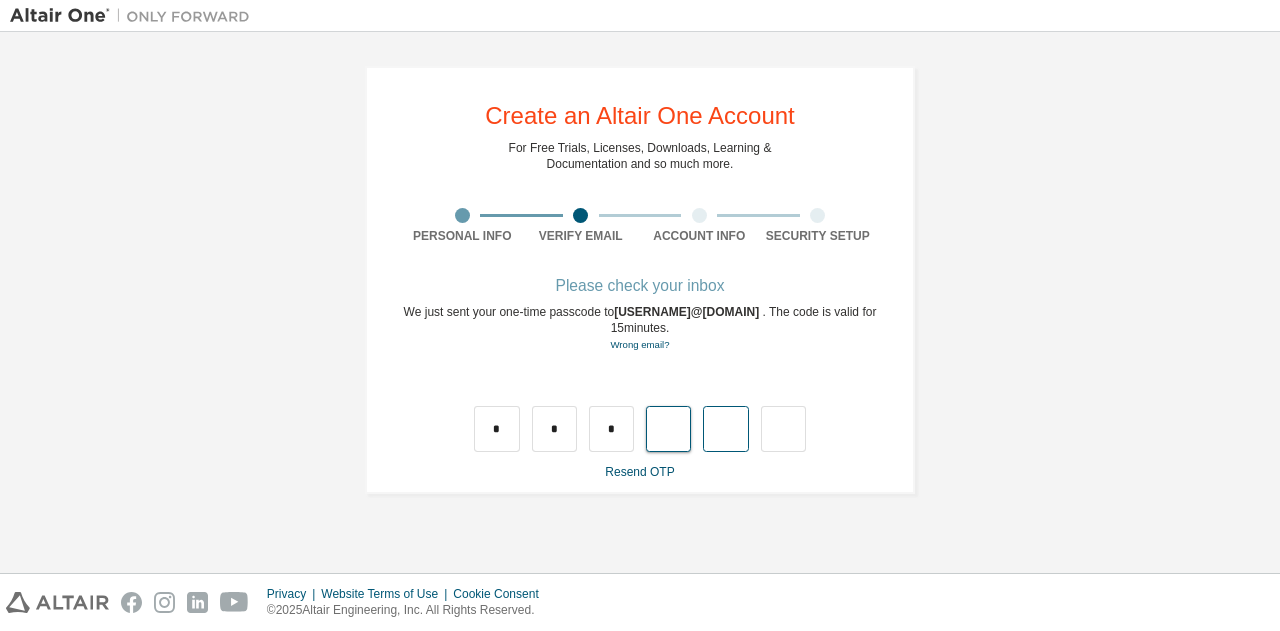 type on "*" 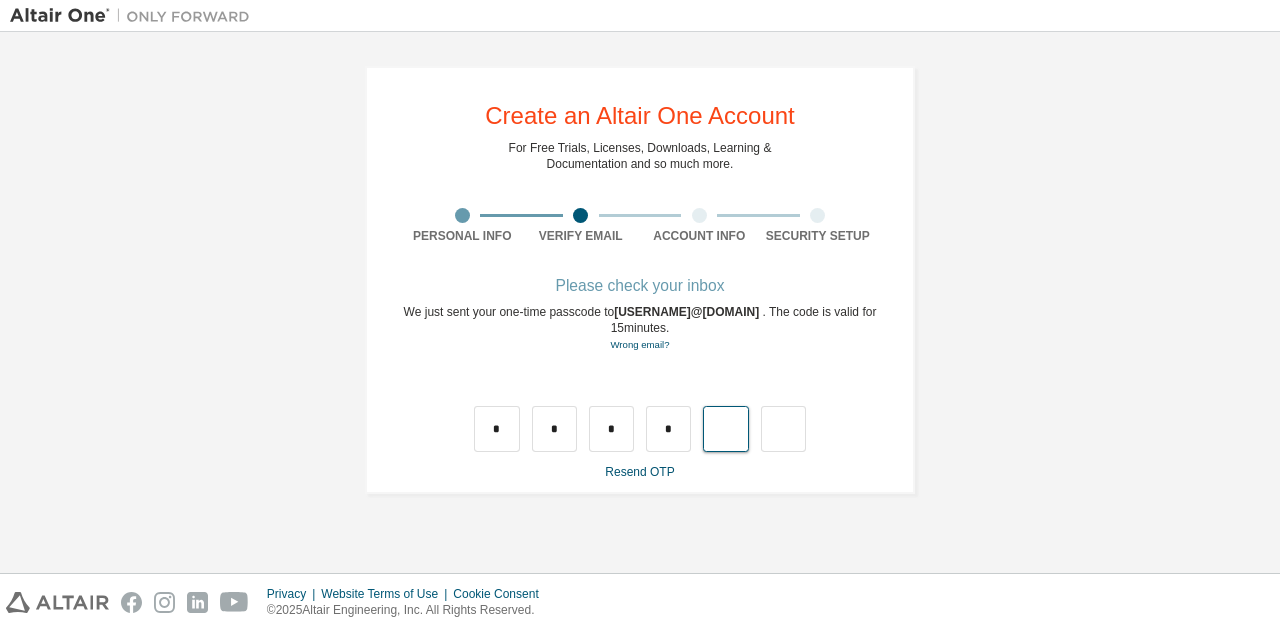 type on "*" 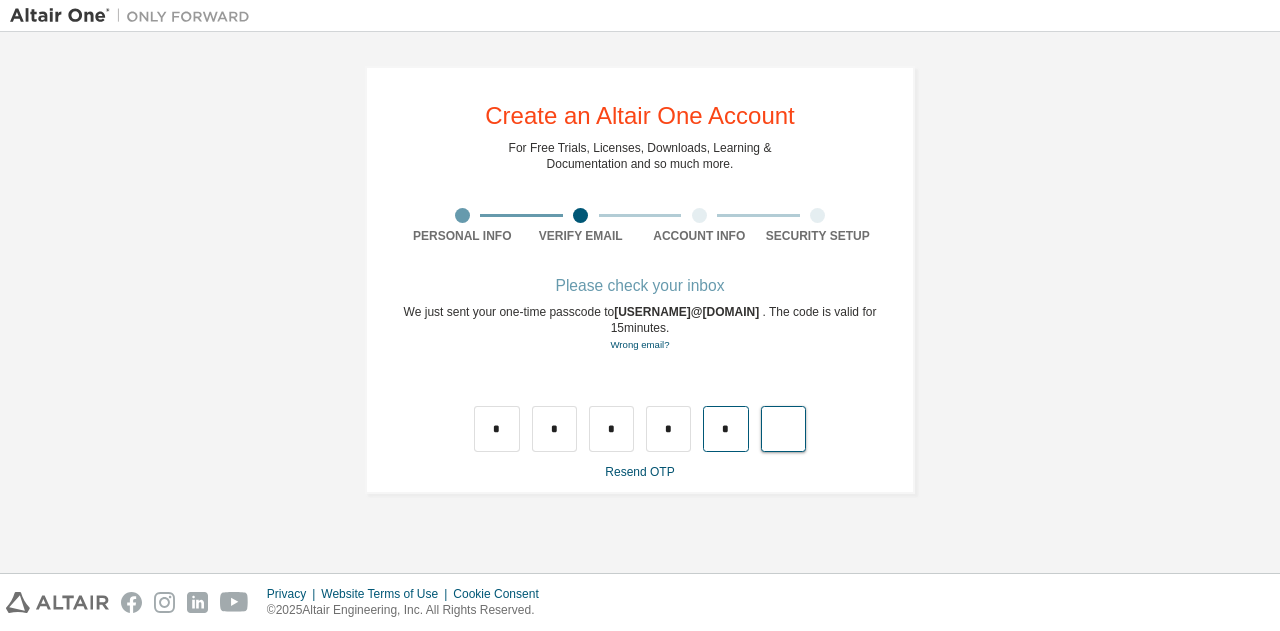 type on "*" 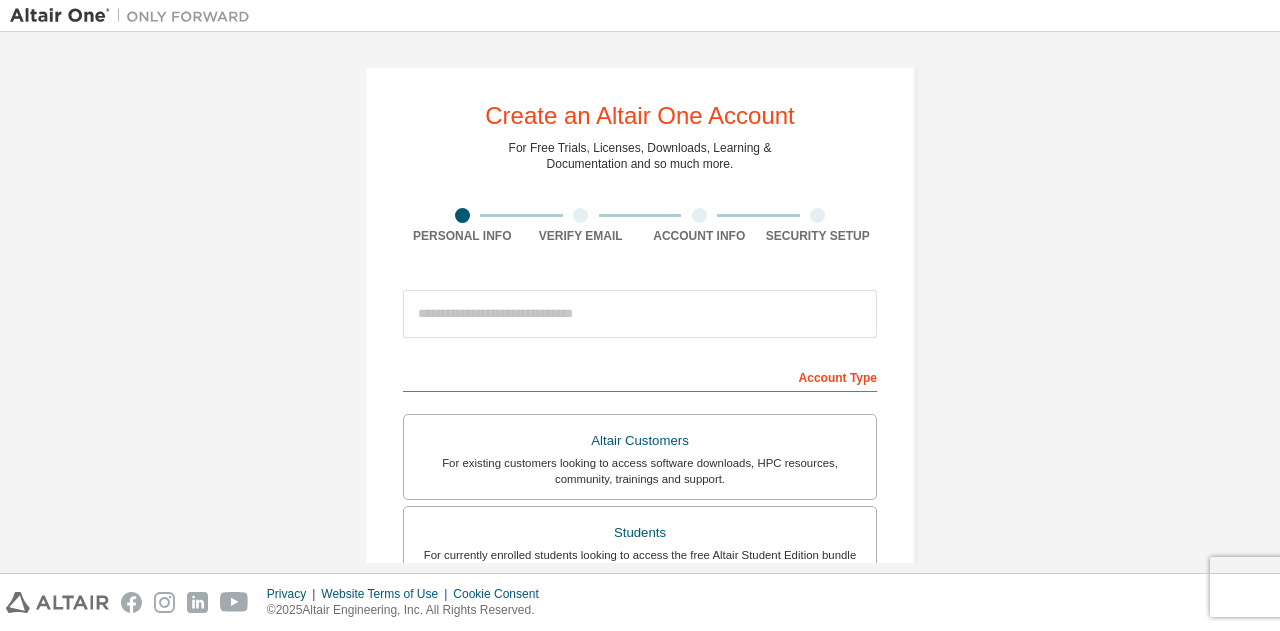 scroll, scrollTop: 0, scrollLeft: 0, axis: both 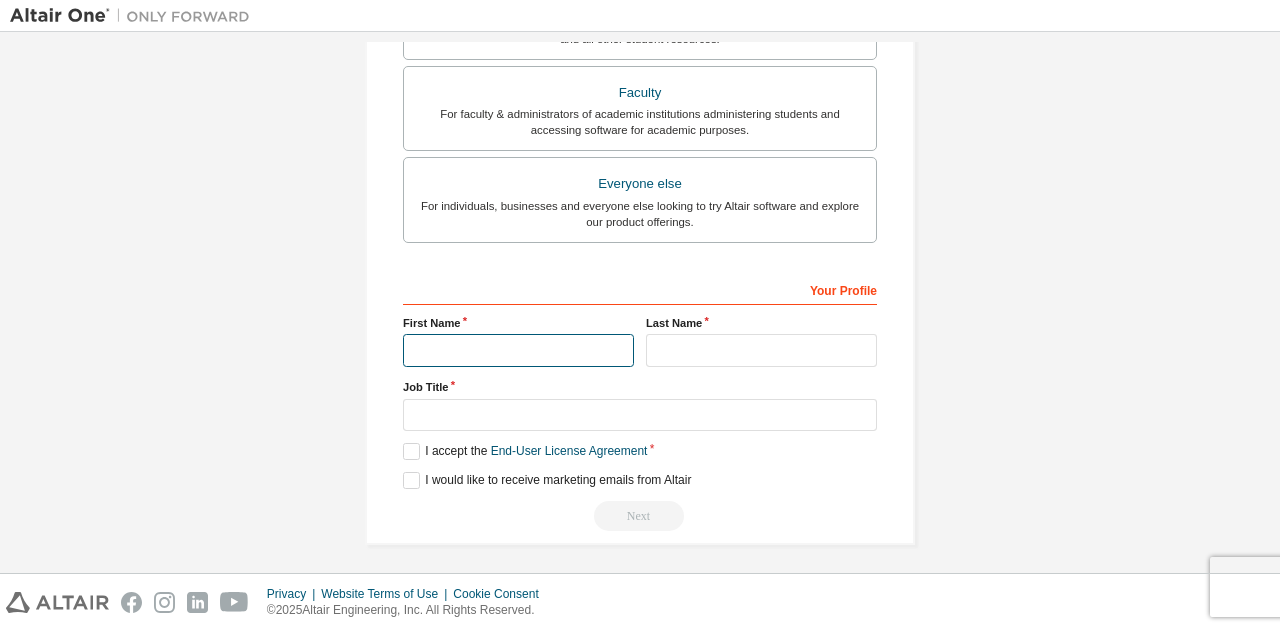 click at bounding box center [518, 350] 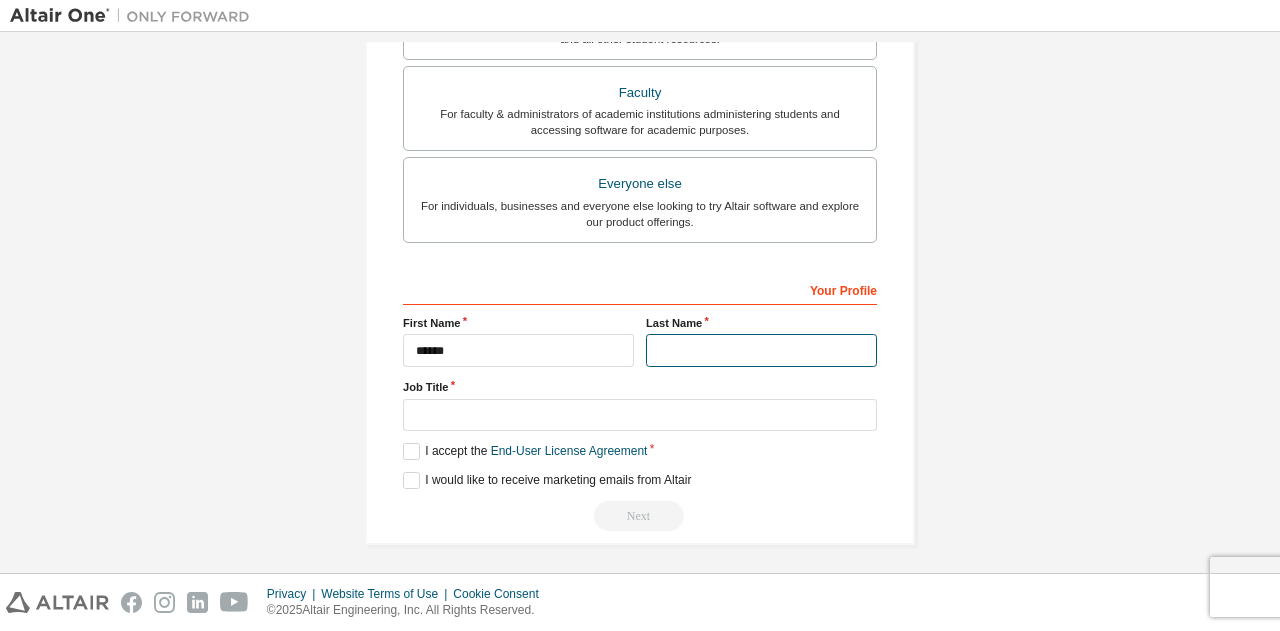 drag, startPoint x: 676, startPoint y: 337, endPoint x: 758, endPoint y: 393, distance: 99.29753 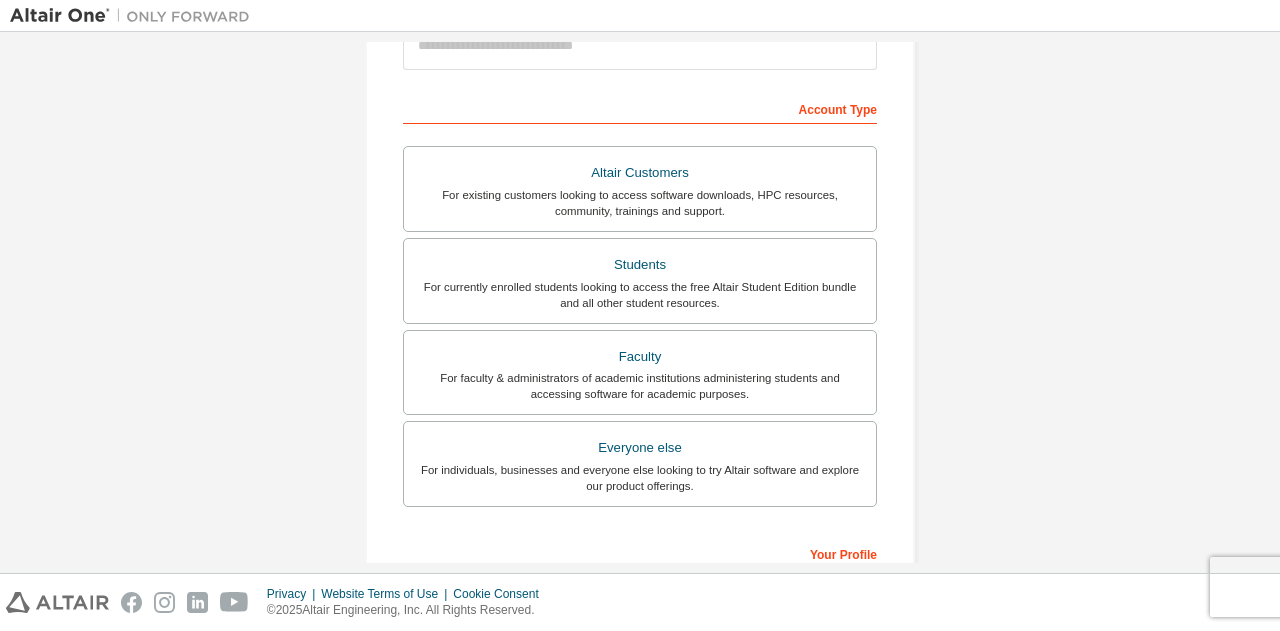 scroll, scrollTop: 266, scrollLeft: 0, axis: vertical 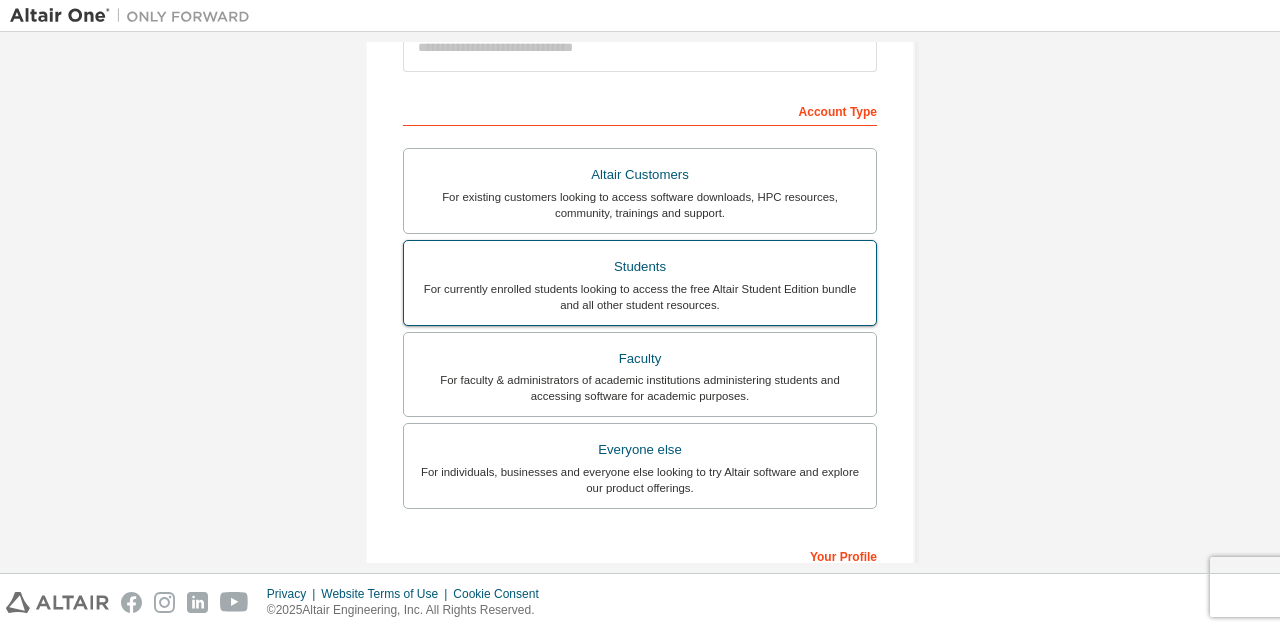 click on "For currently enrolled students looking to access the free Altair Student Edition bundle and all other student resources." at bounding box center [640, 297] 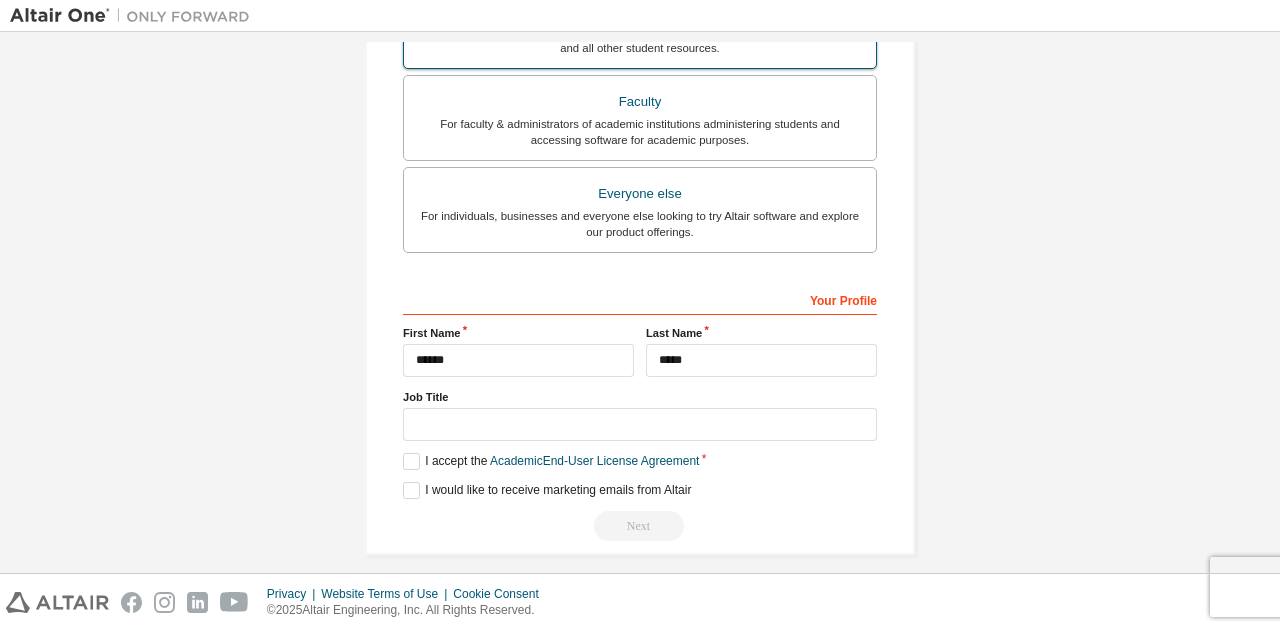 scroll, scrollTop: 574, scrollLeft: 0, axis: vertical 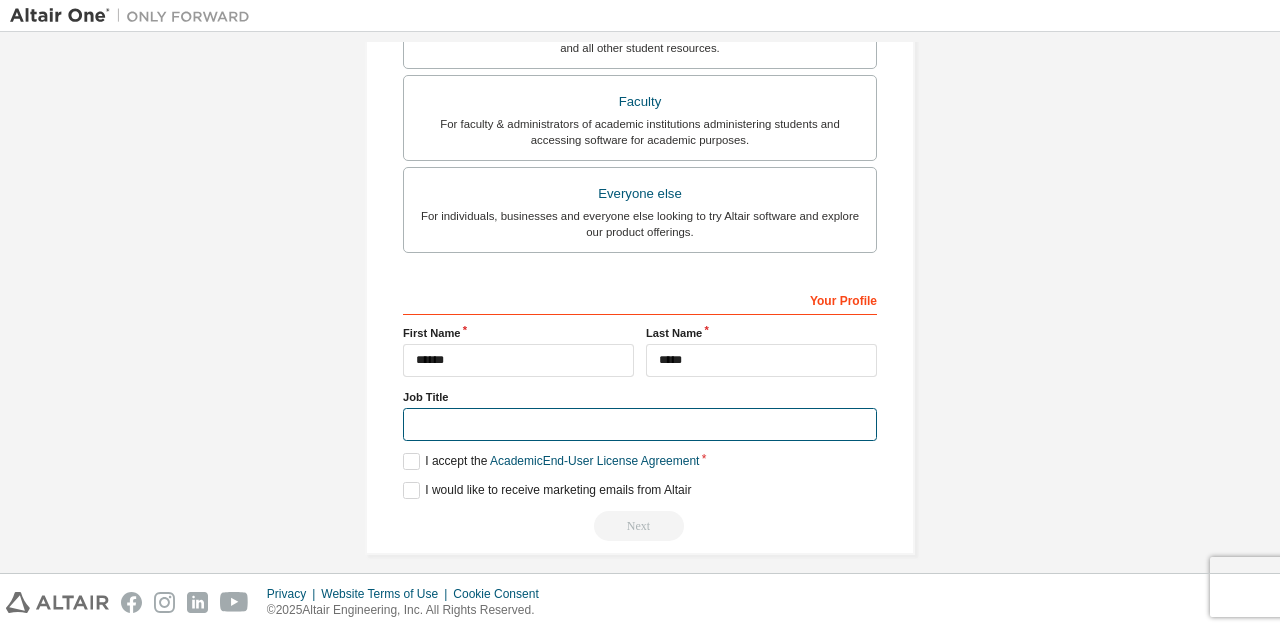 click at bounding box center (640, 424) 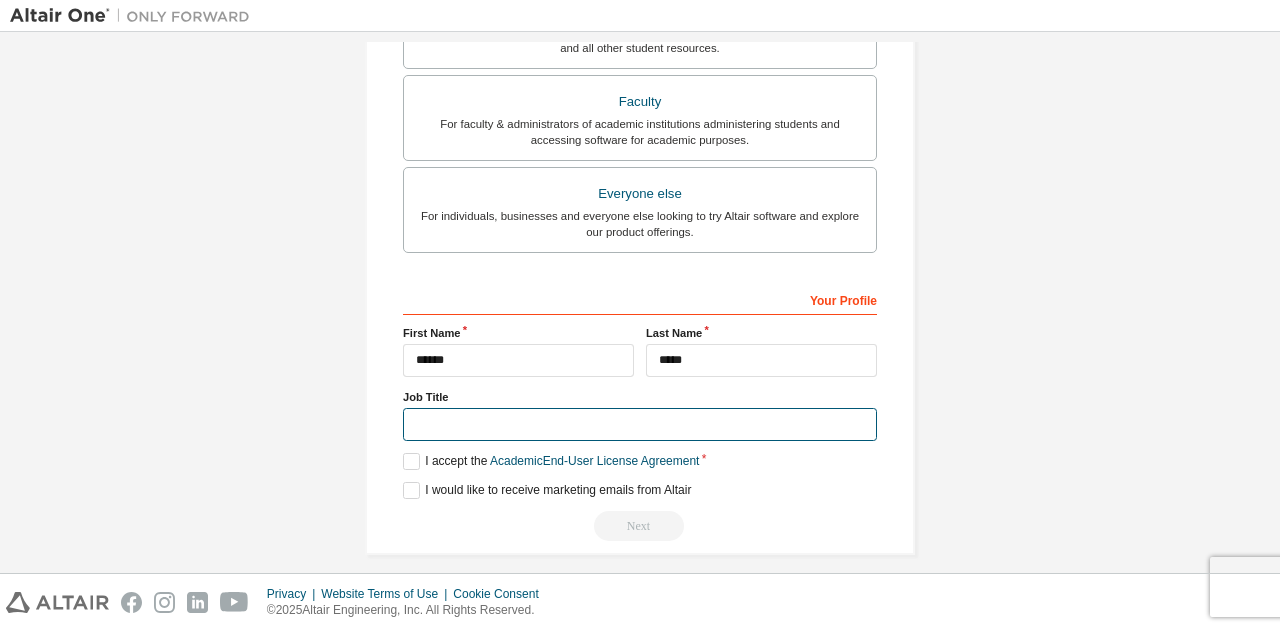 type on "**********" 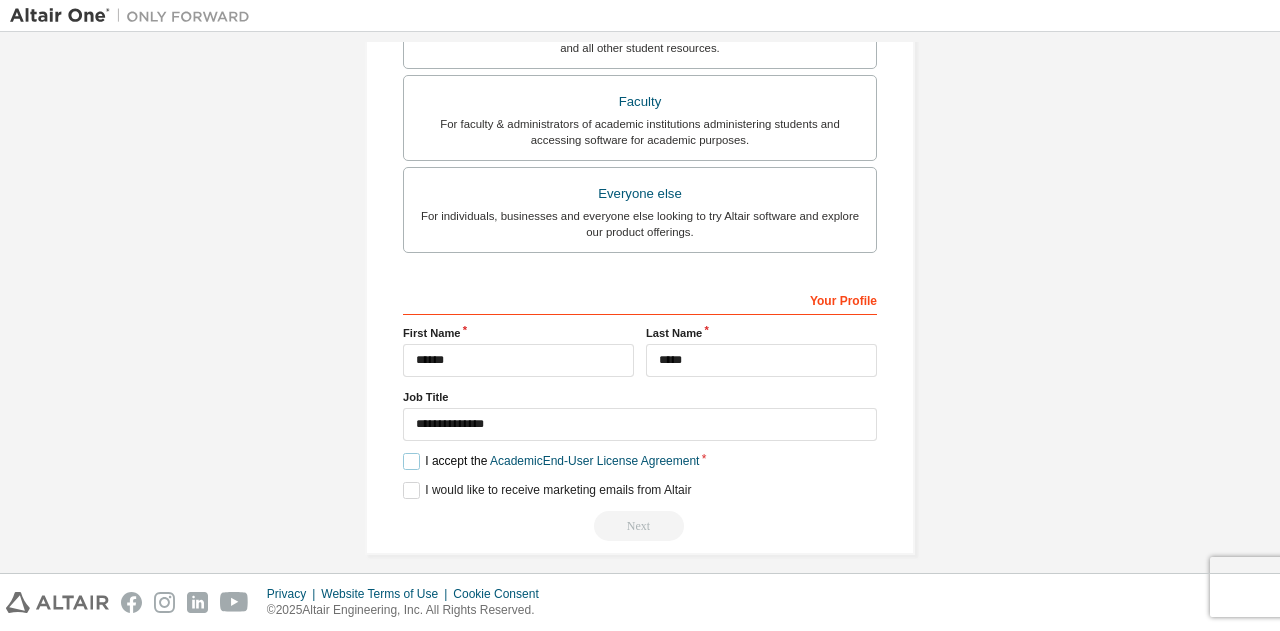 click on "I accept the   Academic   End-User License Agreement" at bounding box center (551, 461) 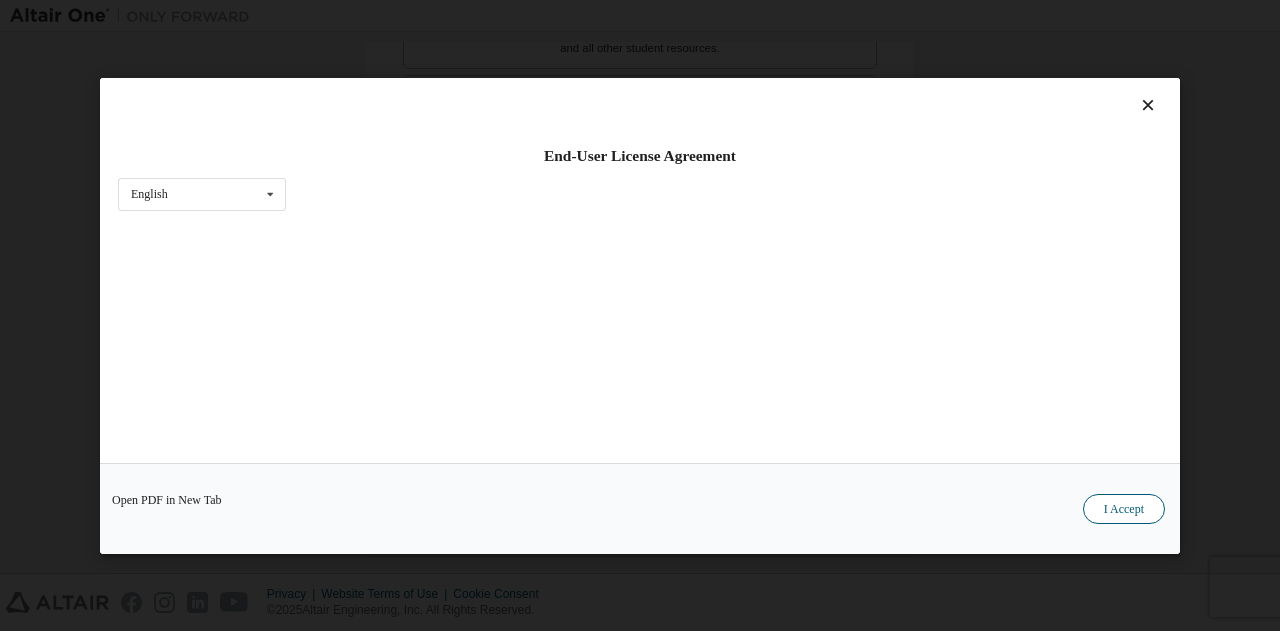 click on "I Accept" at bounding box center (1124, 508) 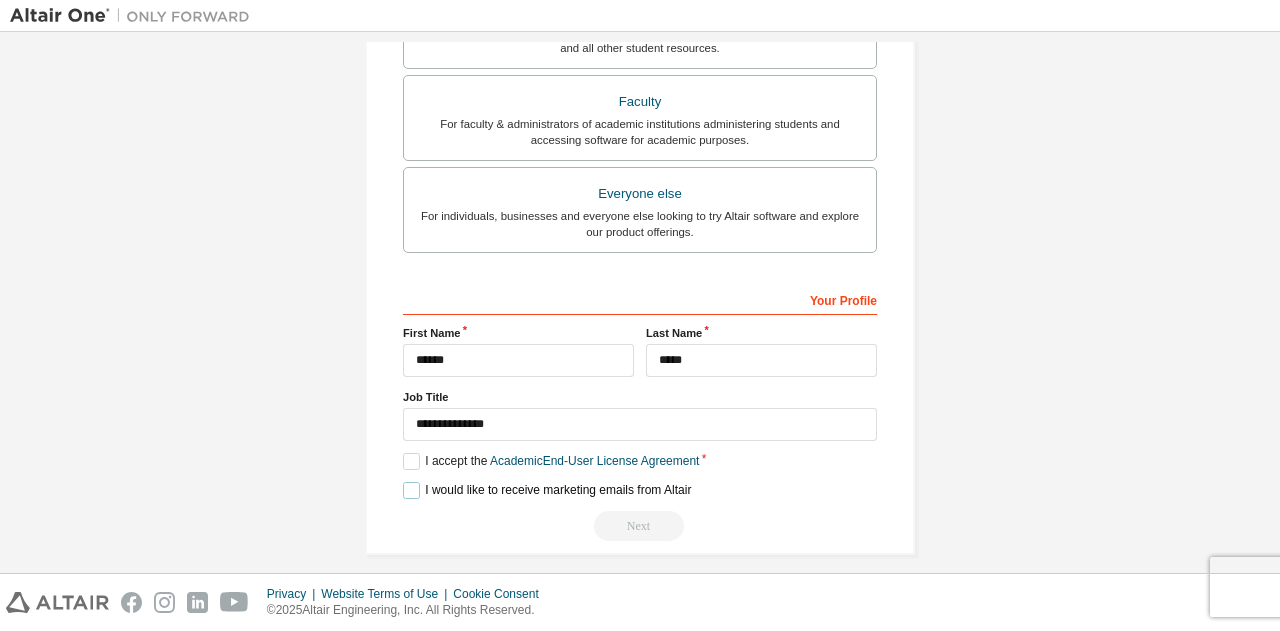 click on "I would like to receive marketing emails from Altair" at bounding box center [547, 490] 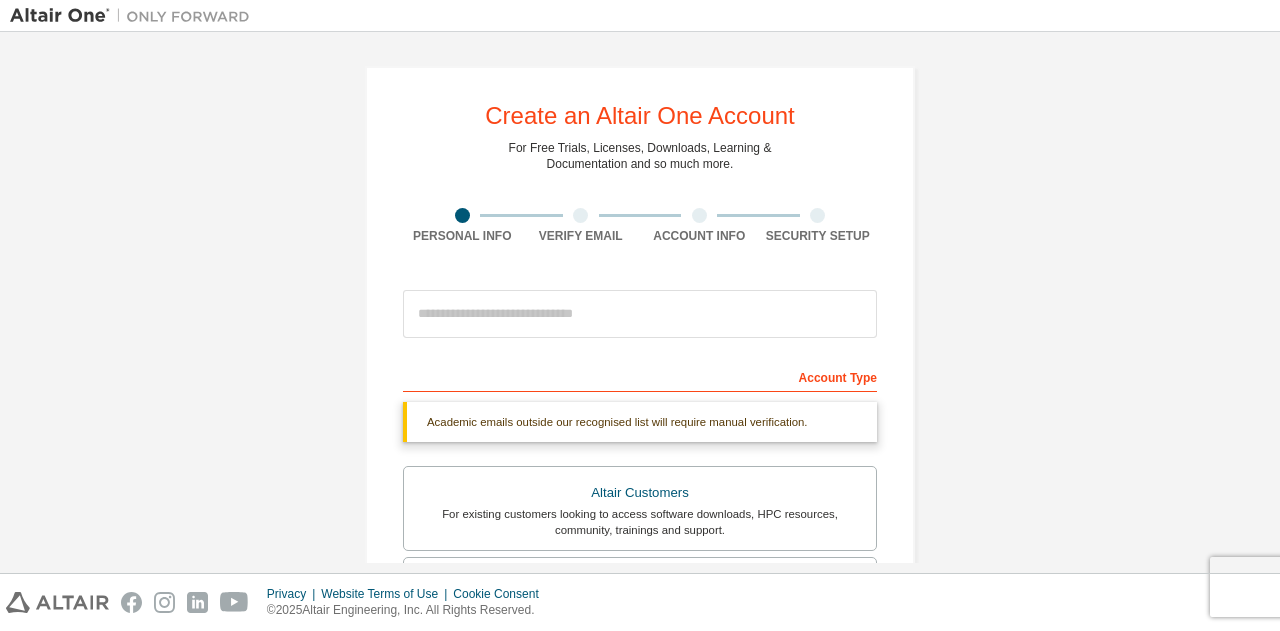scroll, scrollTop: 0, scrollLeft: 0, axis: both 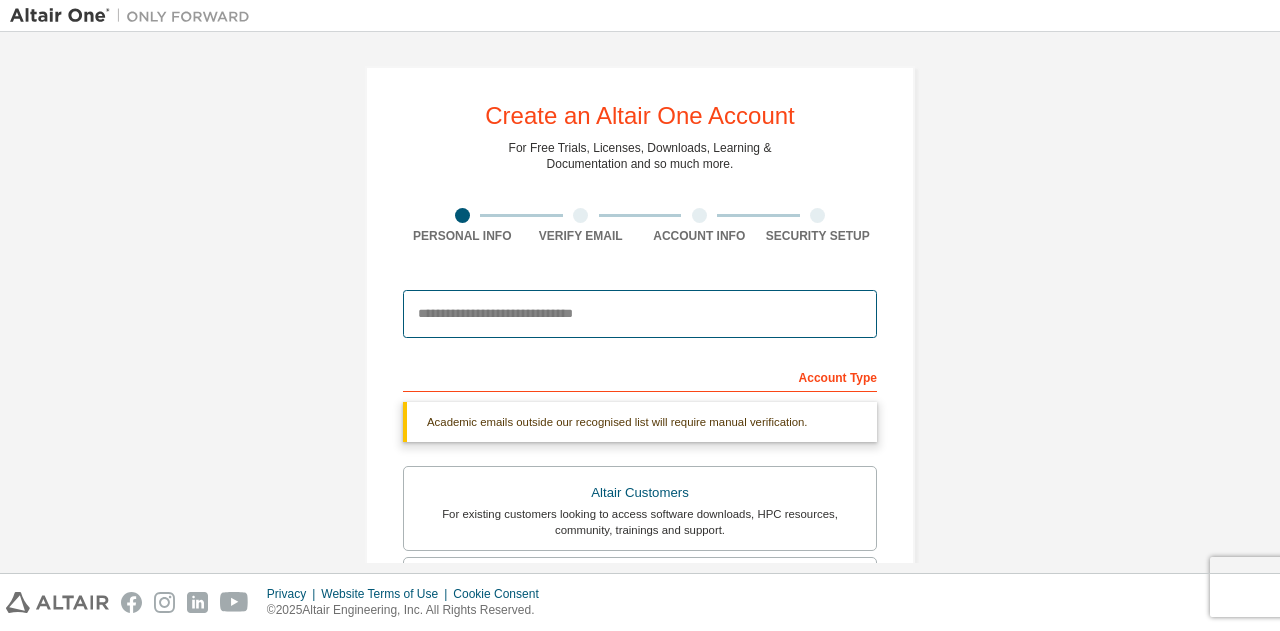 click at bounding box center (640, 314) 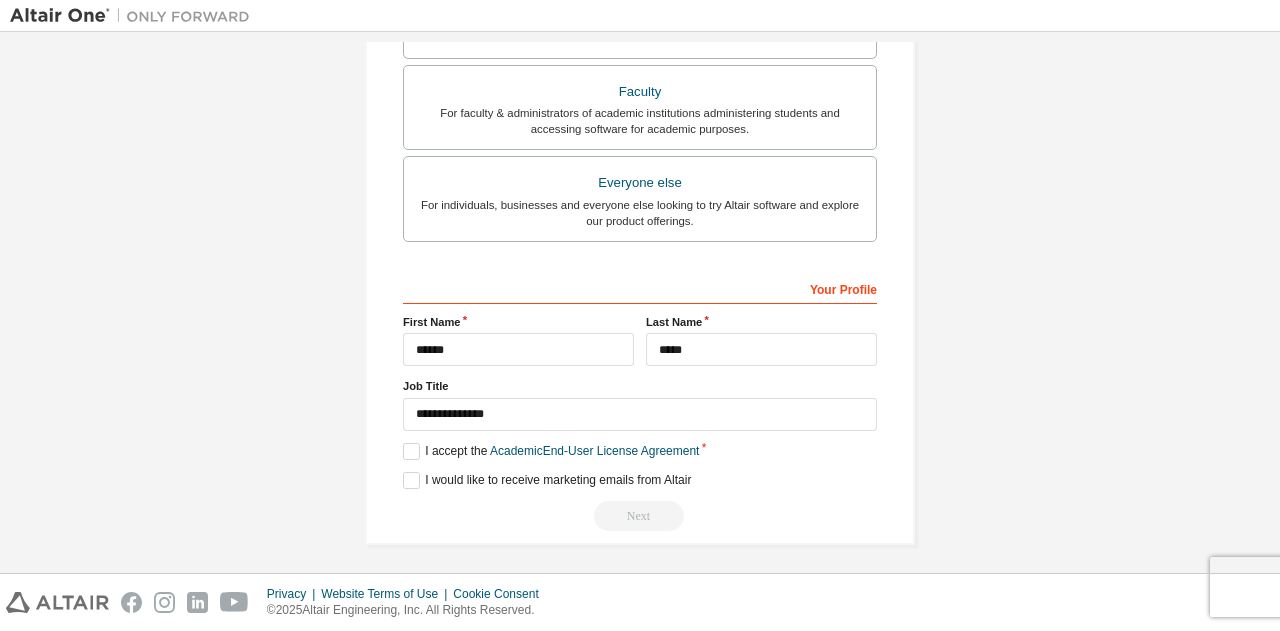 scroll, scrollTop: 0, scrollLeft: 0, axis: both 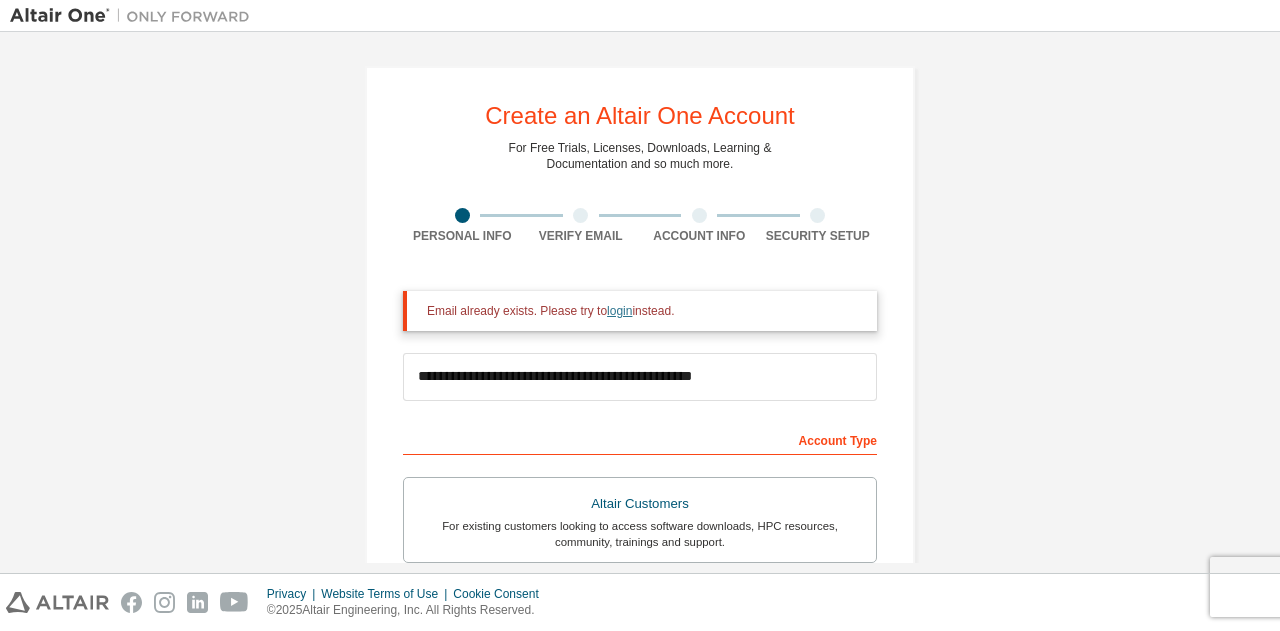 click on "login" at bounding box center (619, 311) 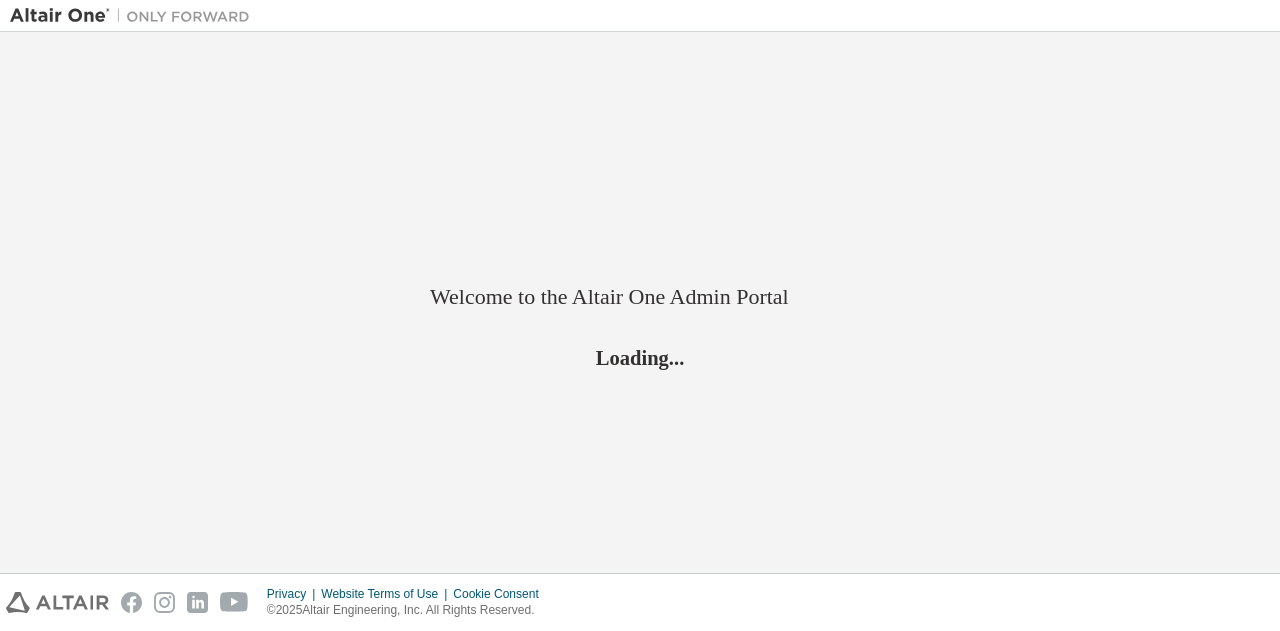 scroll, scrollTop: 0, scrollLeft: 0, axis: both 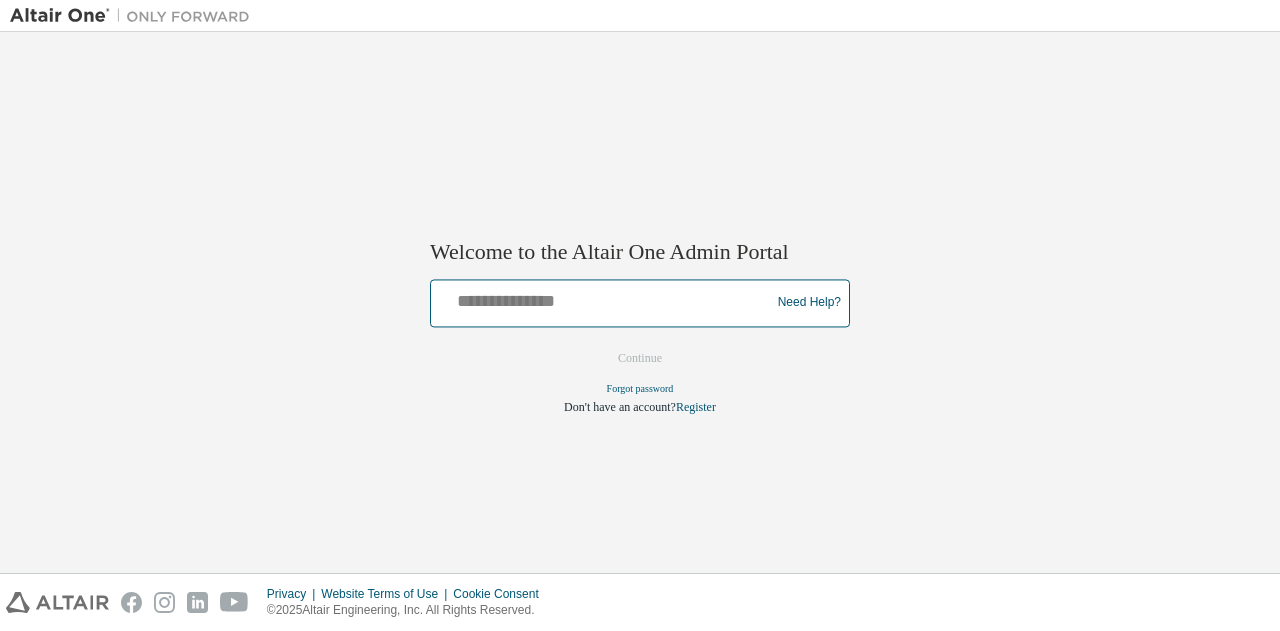 click at bounding box center [603, 298] 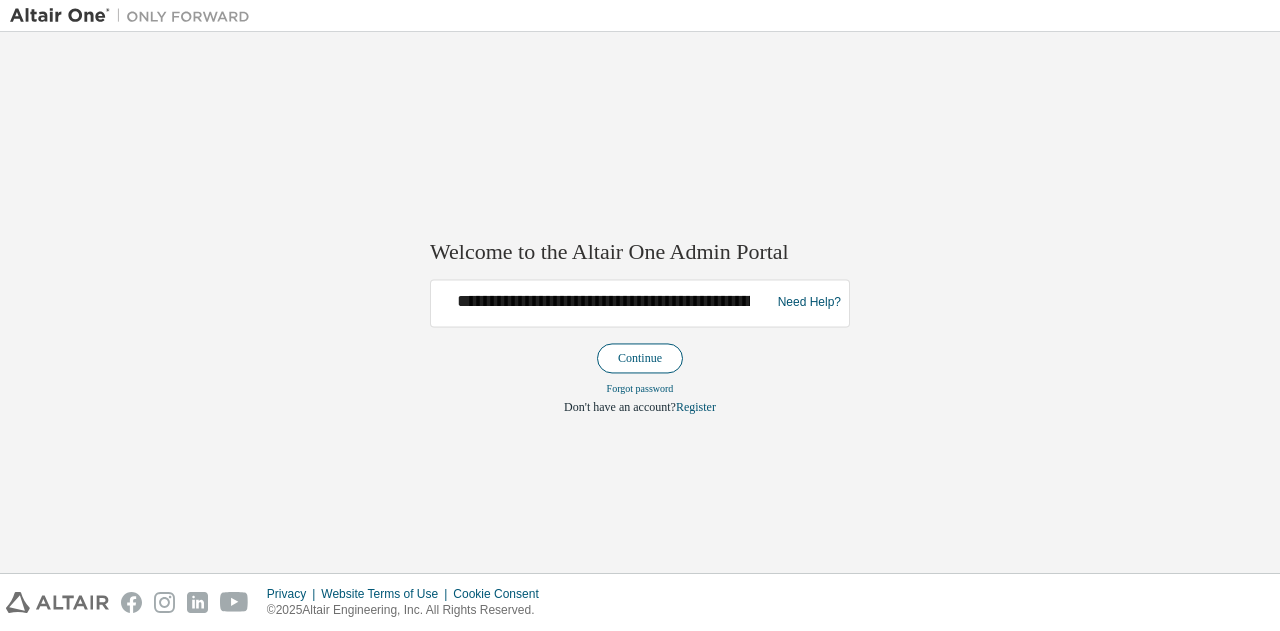 click on "Continue" at bounding box center (640, 358) 